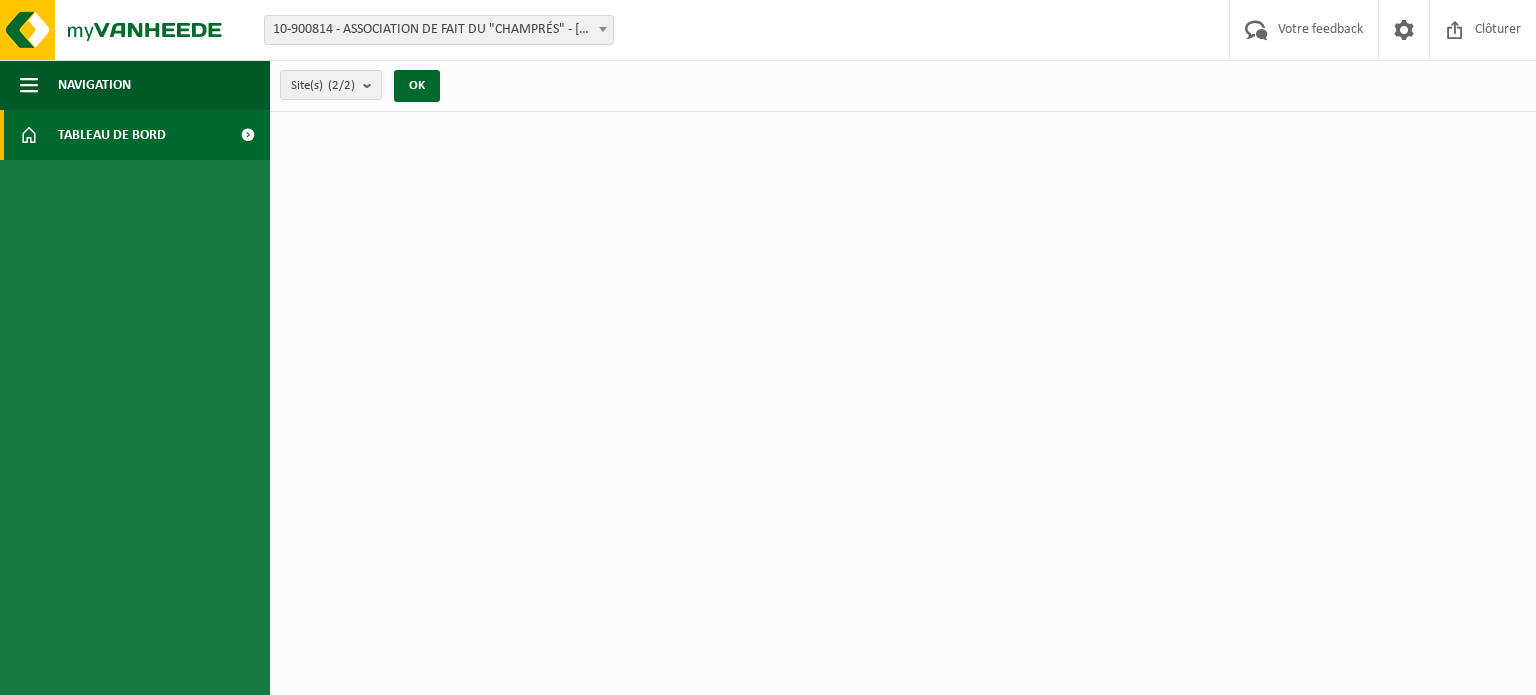 scroll, scrollTop: 0, scrollLeft: 0, axis: both 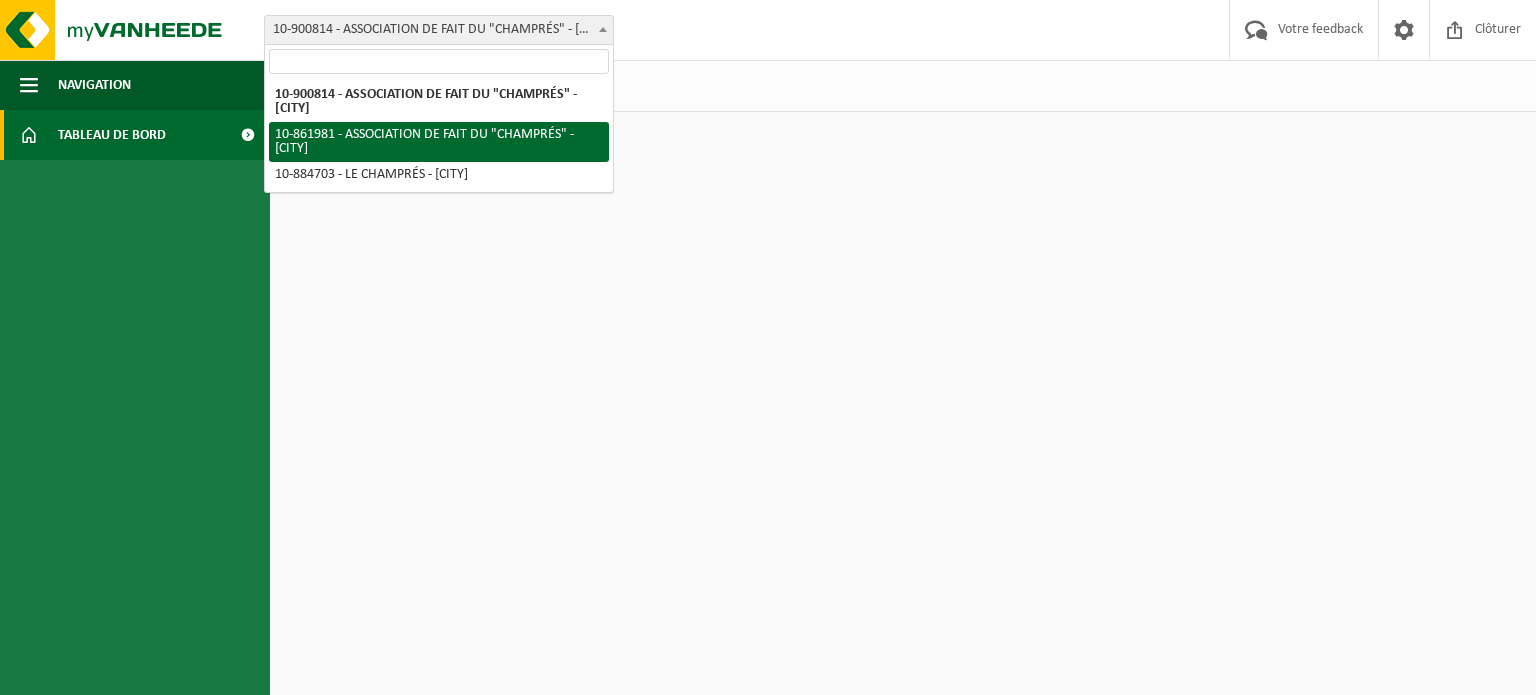select on "100957" 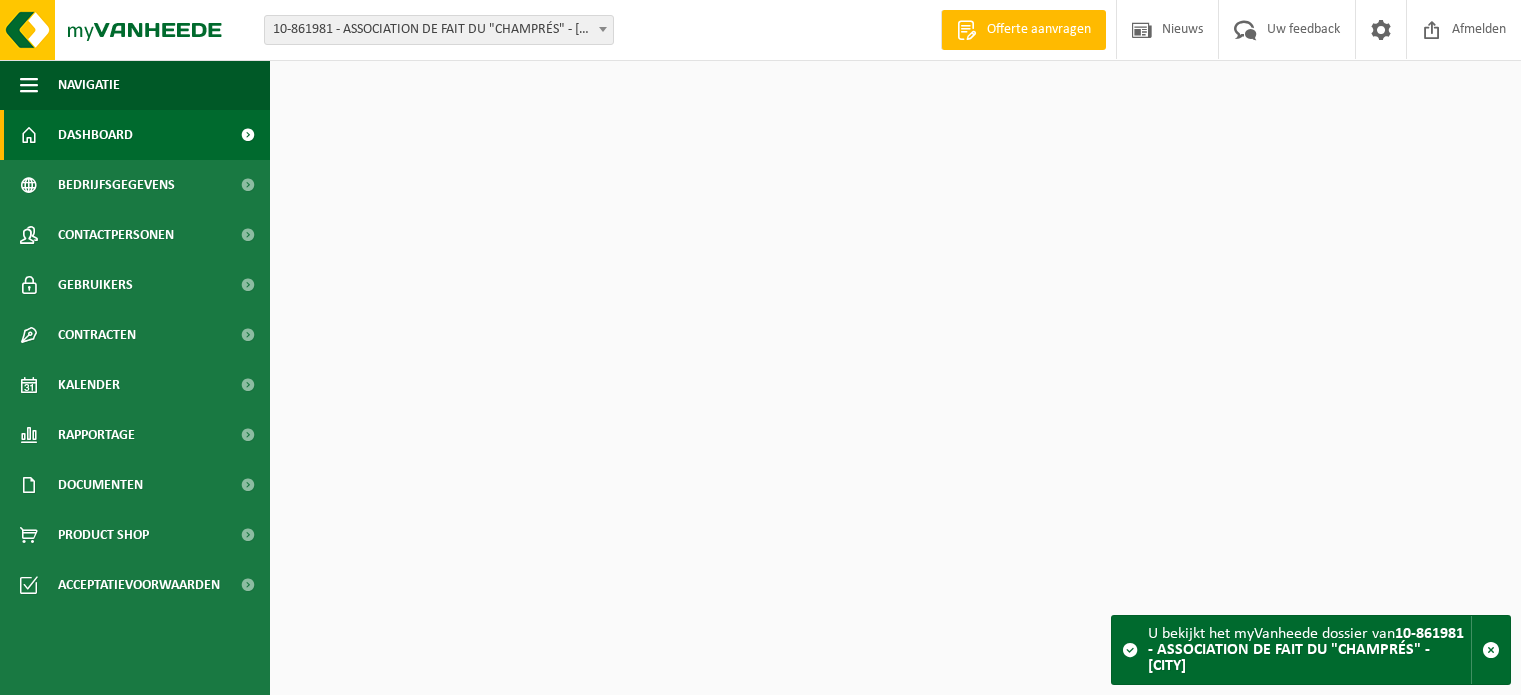 scroll, scrollTop: 0, scrollLeft: 0, axis: both 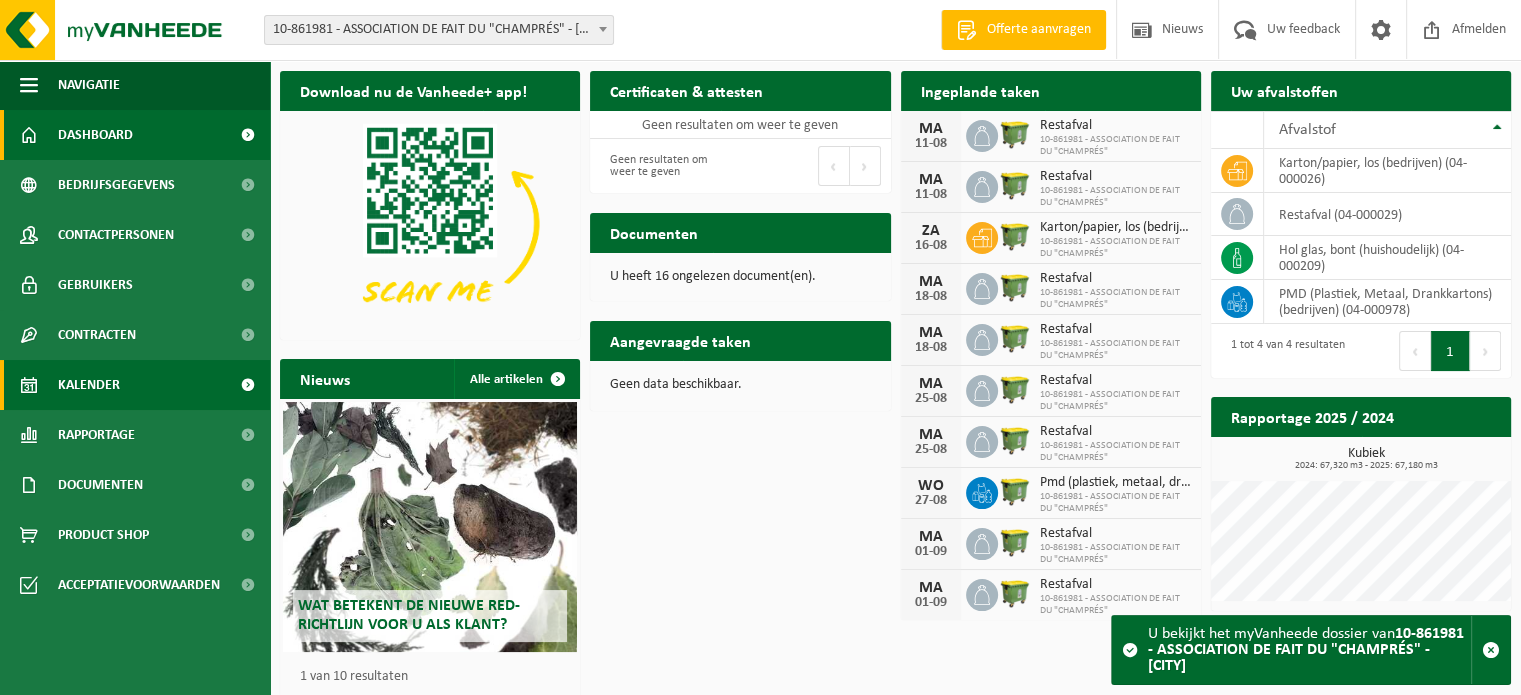 click on "Kalender" at bounding box center [135, 385] 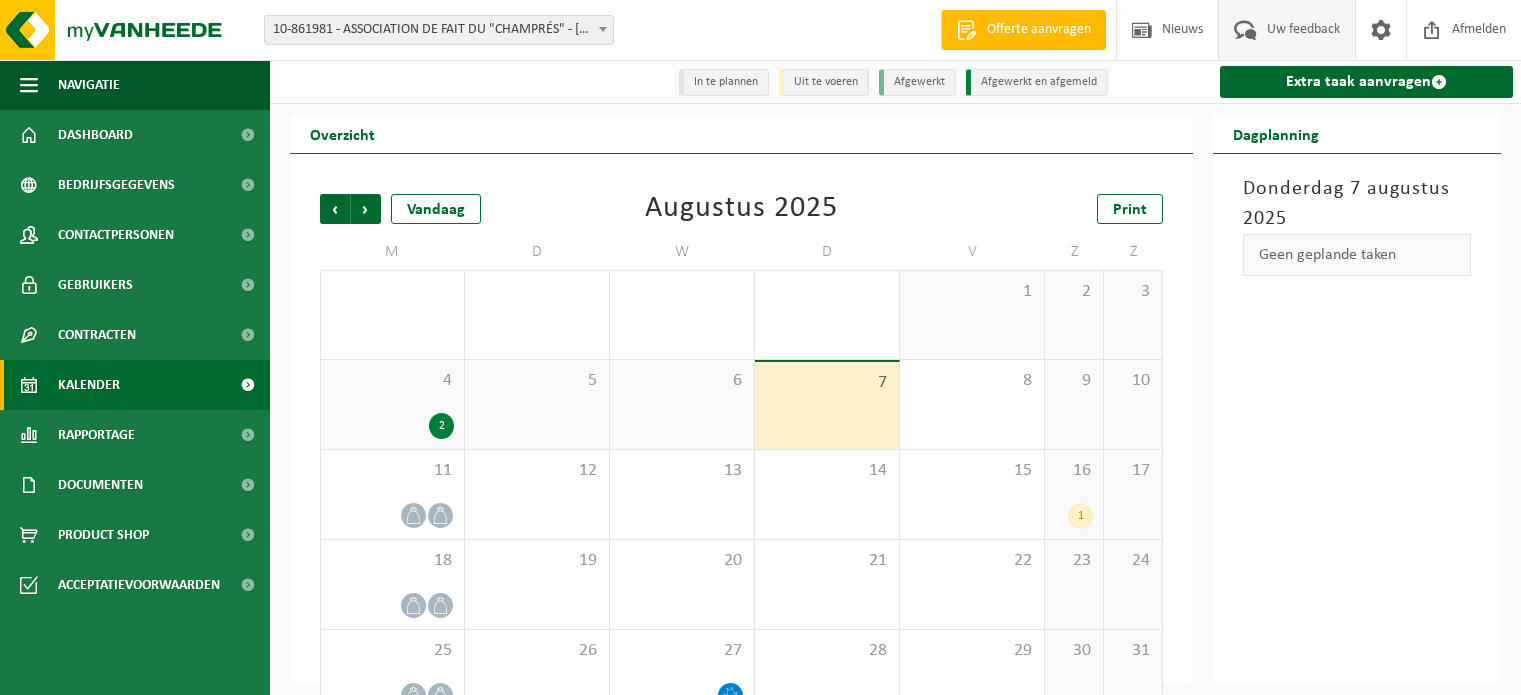 scroll, scrollTop: 0, scrollLeft: 0, axis: both 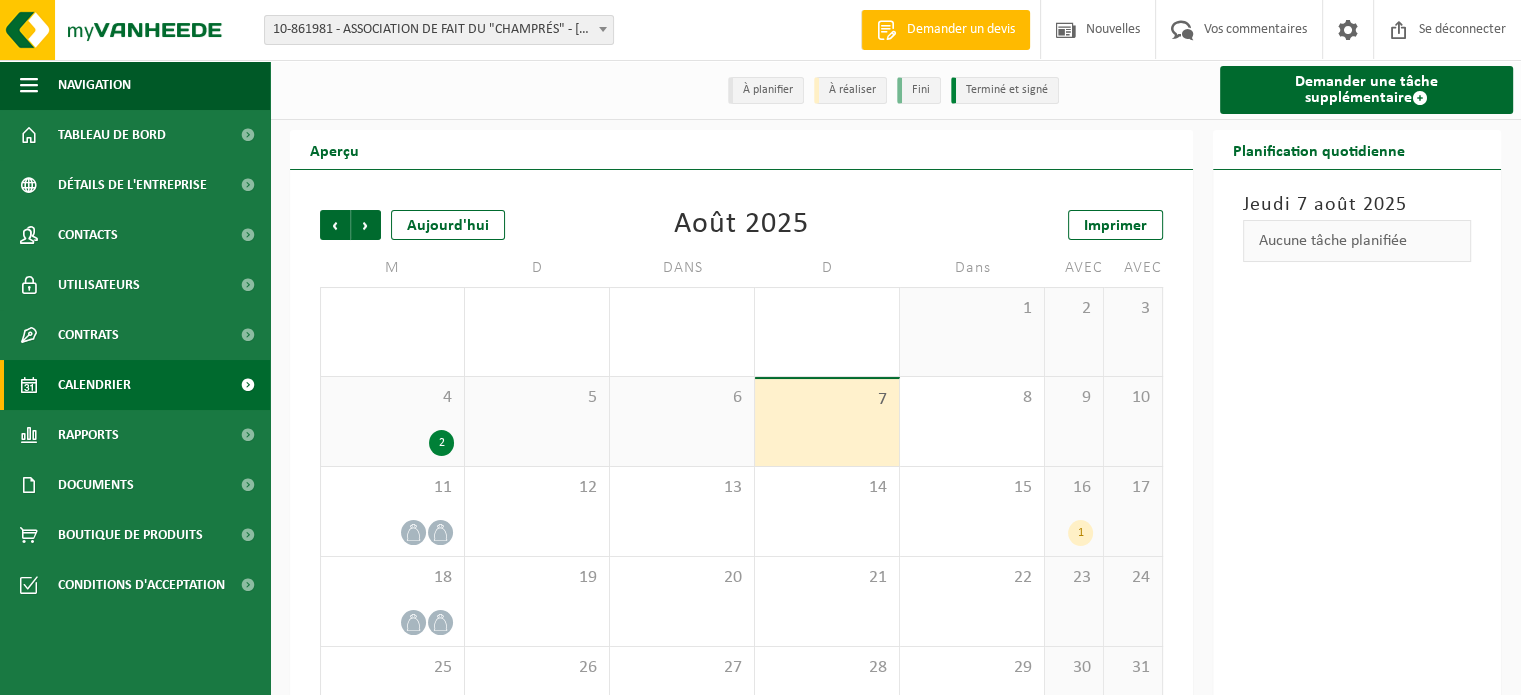 click on "Précédent Suivant Aujourd'hui Août 2025 Imprimer M D DANS D Dans AVEC AVEC 28 2 29 30 1 31 1 2 3 4 2 5 6 7 8 9 10 11                         12 13 14 15 16 1 17 18                         19 20 21 22 23 24 25                         26 27                             28 29 30 31" at bounding box center [741, 434] 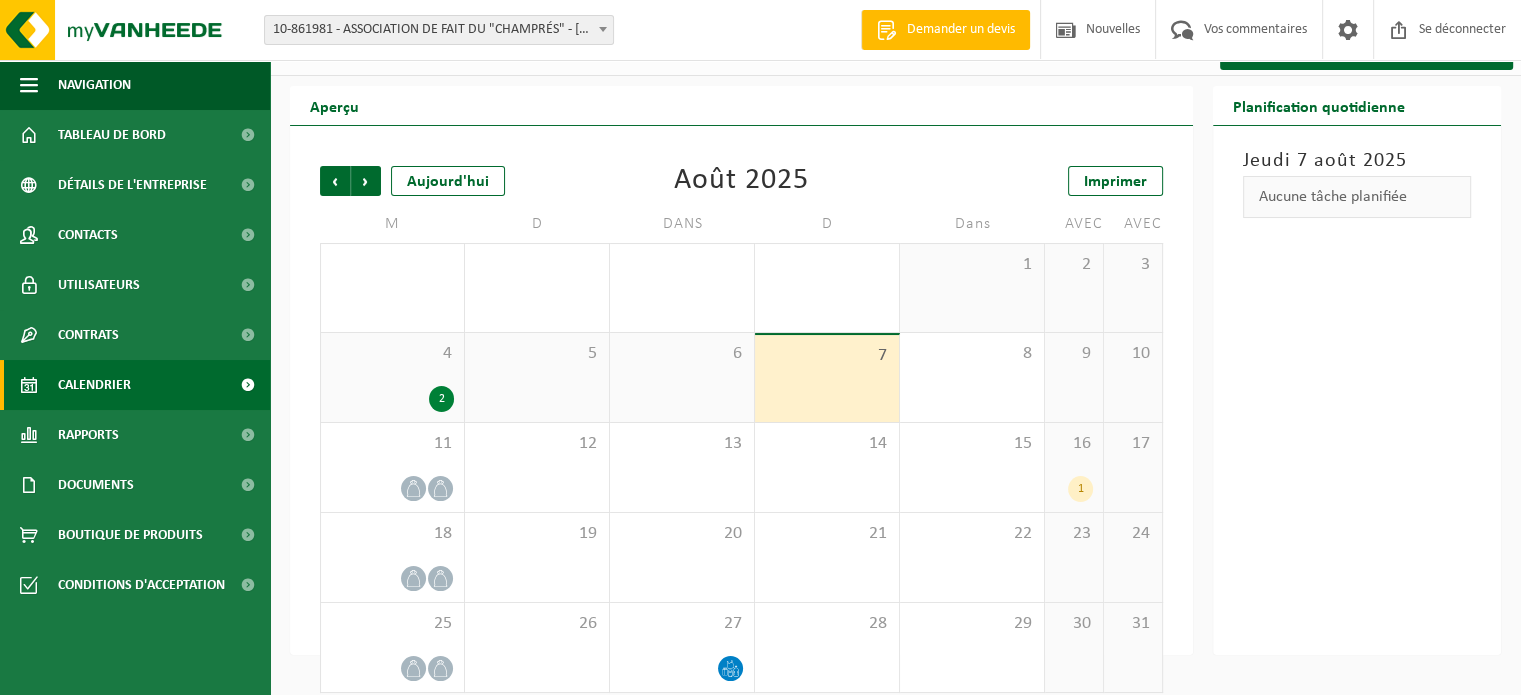 scroll, scrollTop: 65, scrollLeft: 0, axis: vertical 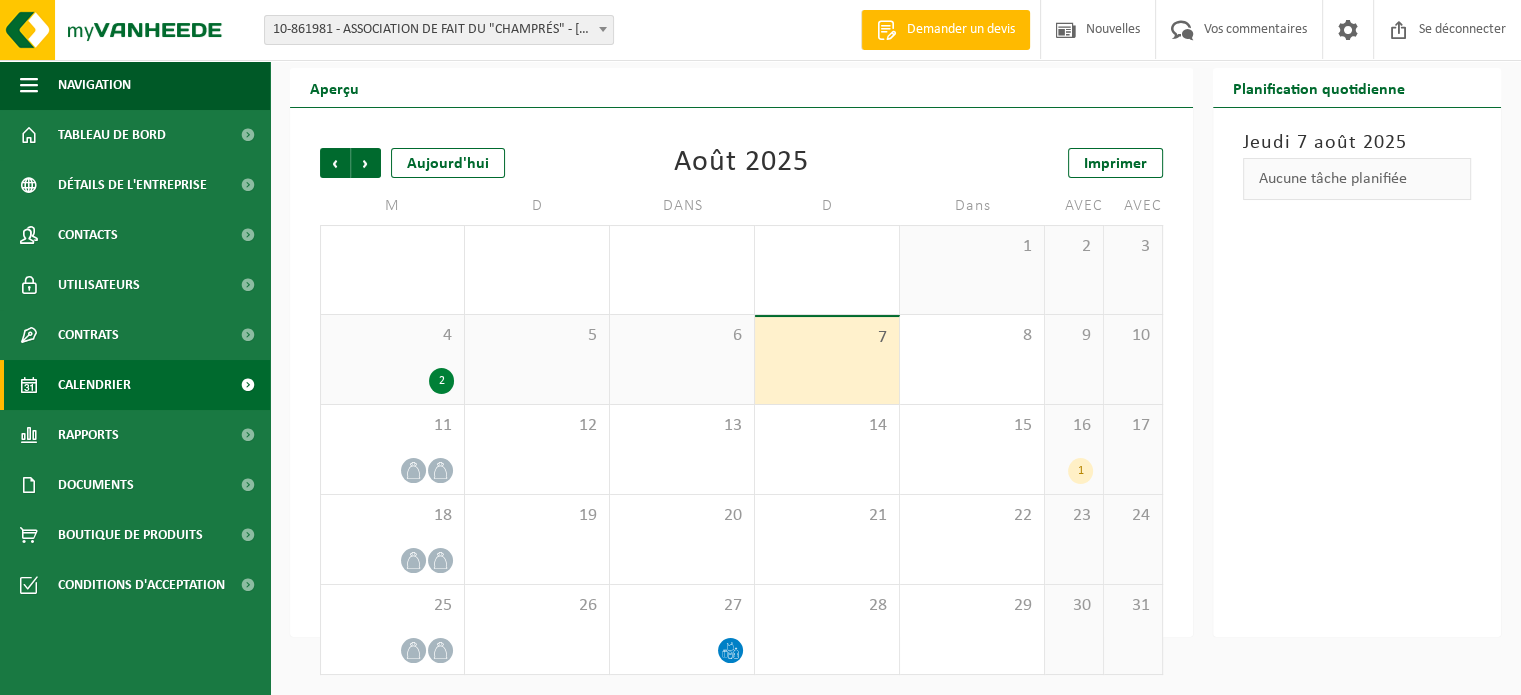 click on "1" at bounding box center [1080, 471] 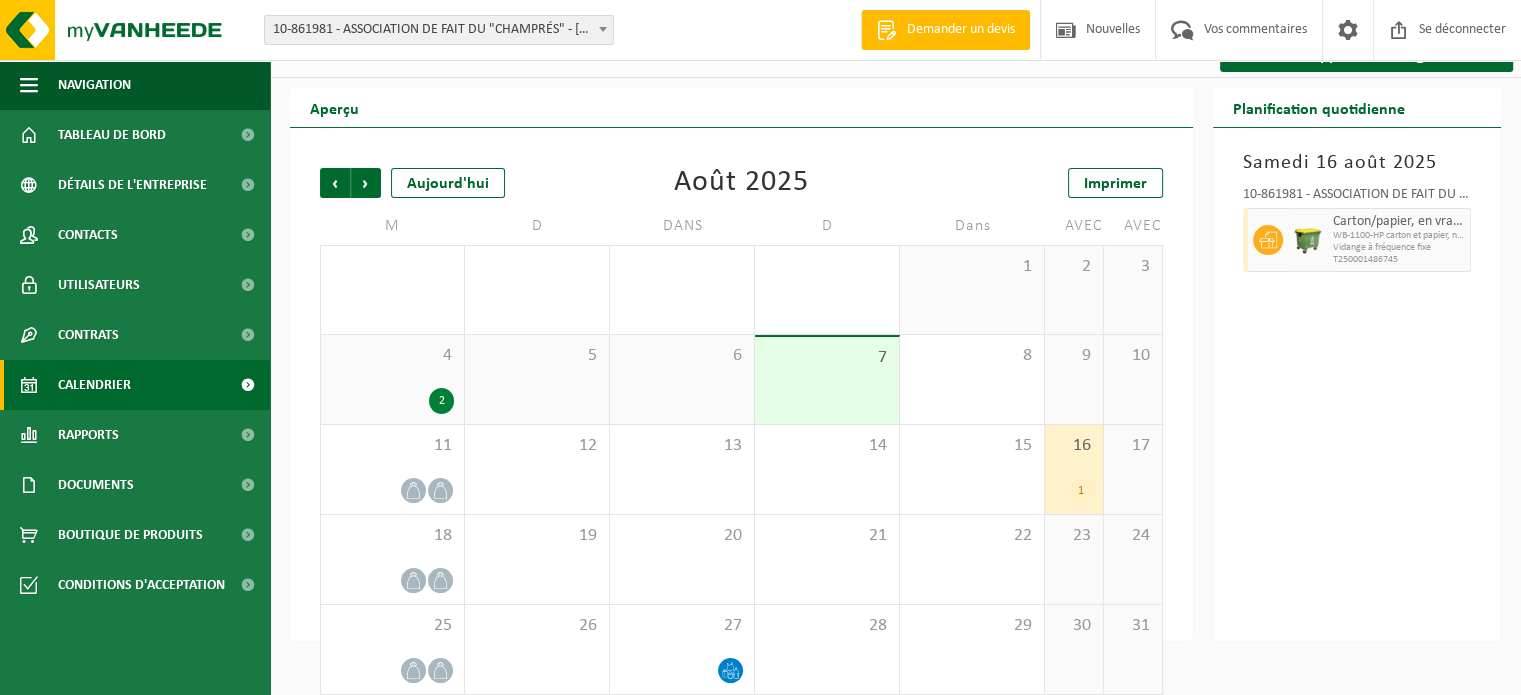 scroll, scrollTop: 65, scrollLeft: 0, axis: vertical 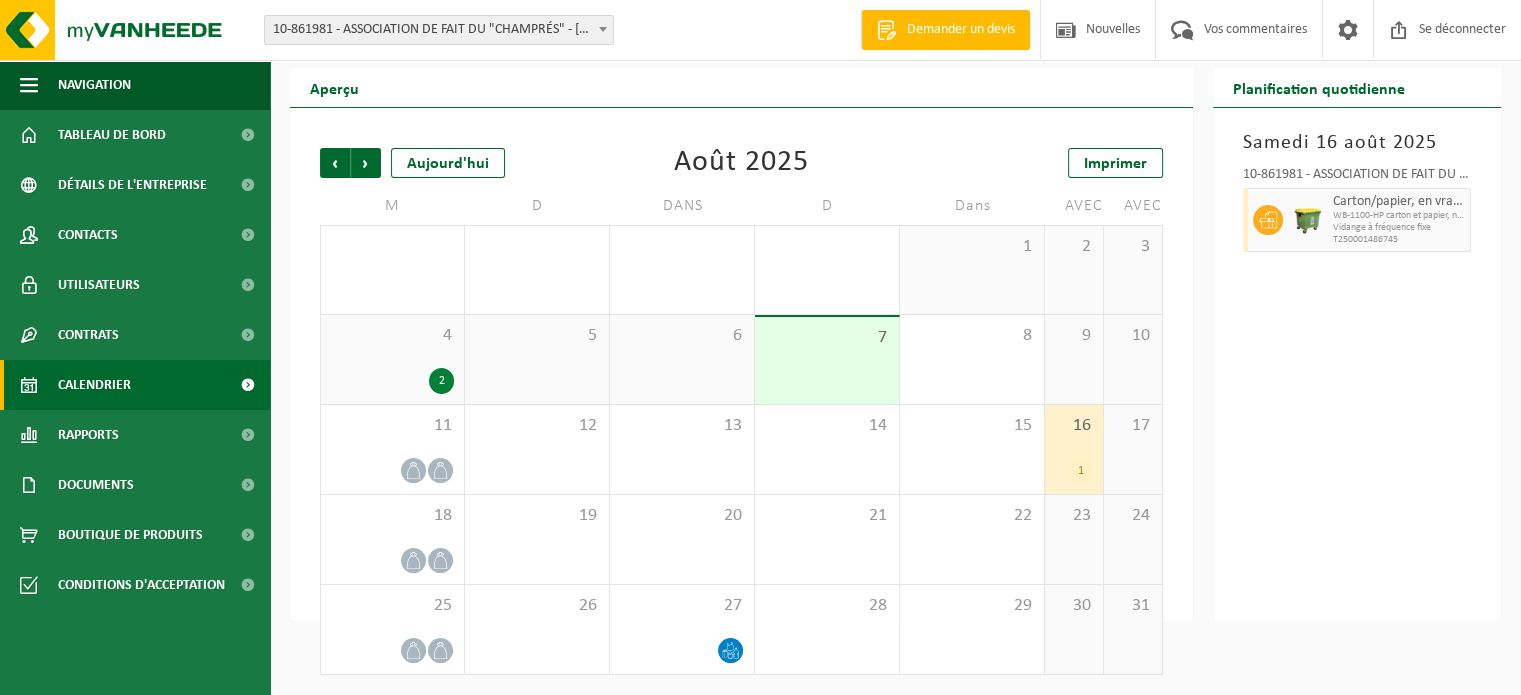click on "4 2" at bounding box center (392, 359) 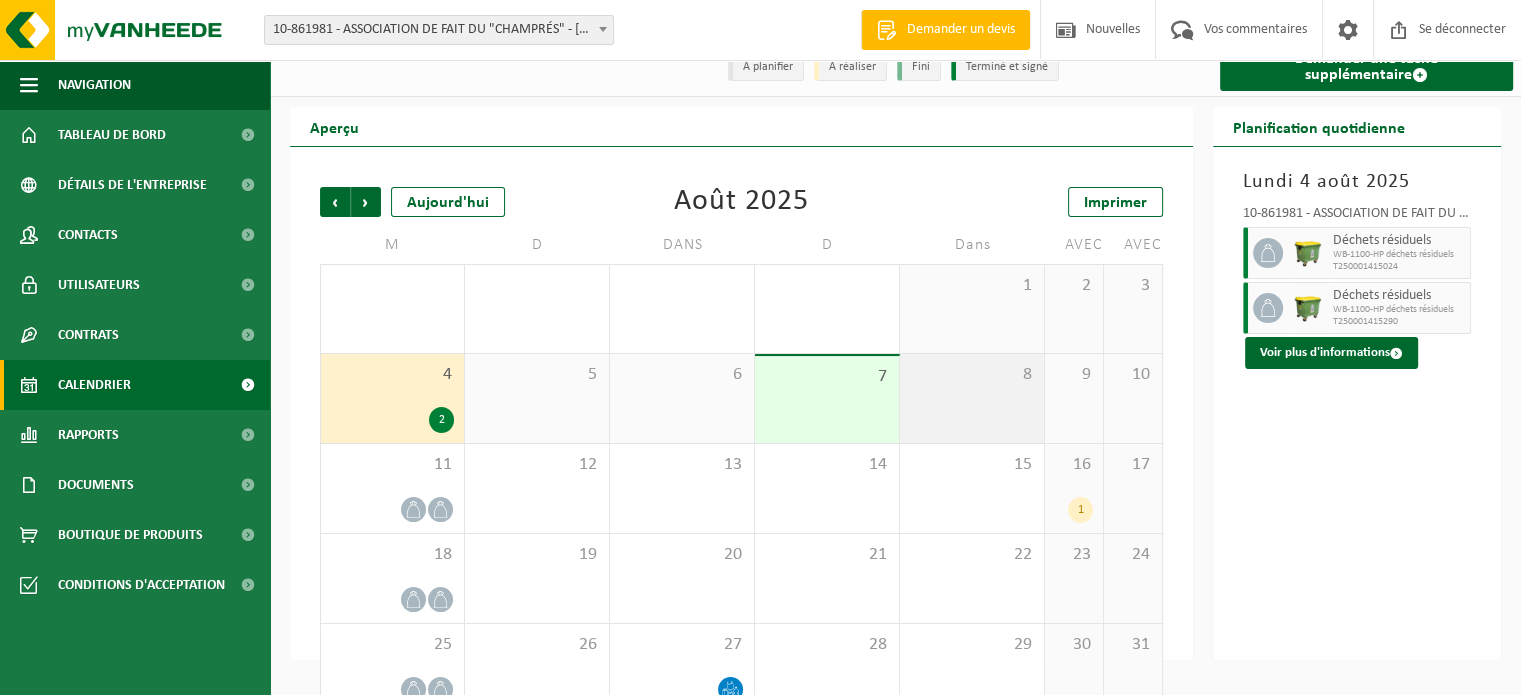 scroll, scrollTop: 0, scrollLeft: 0, axis: both 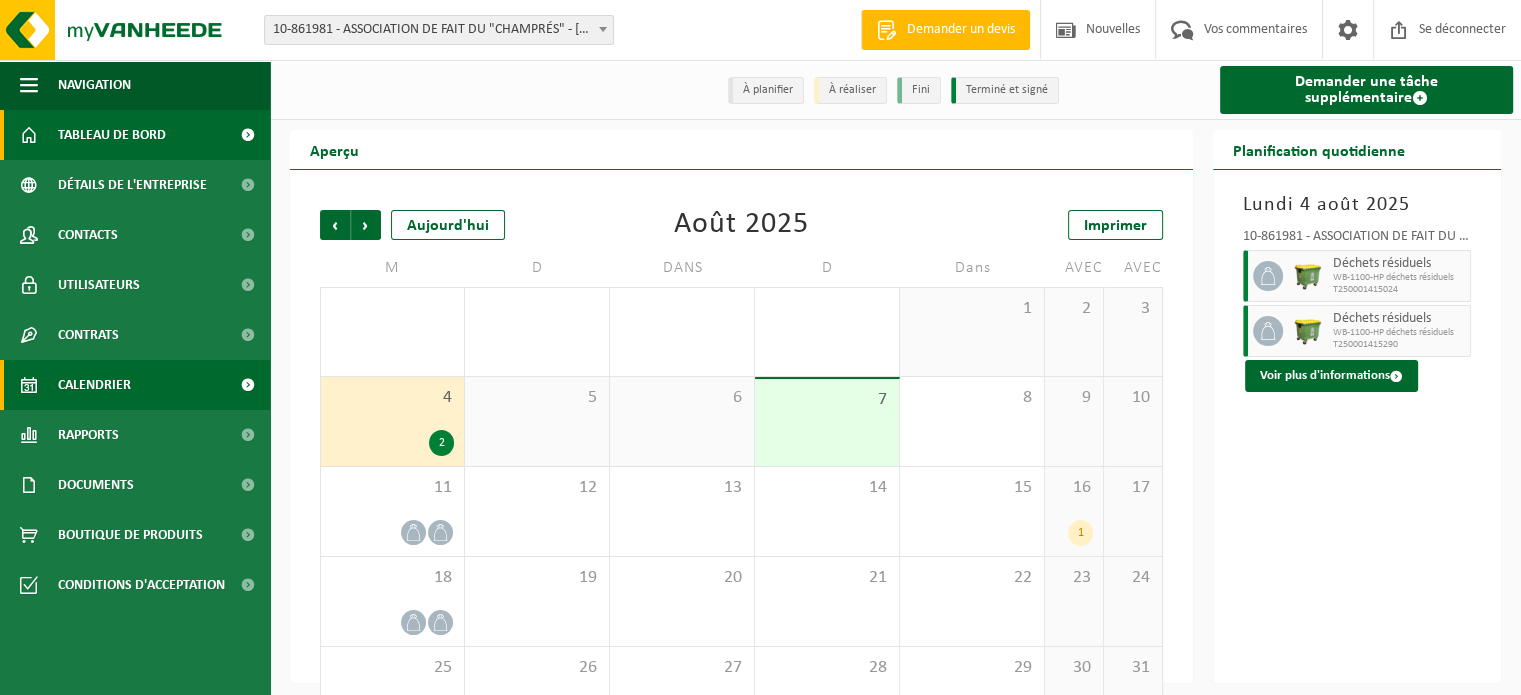 click on "Tableau de bord" at bounding box center (112, 135) 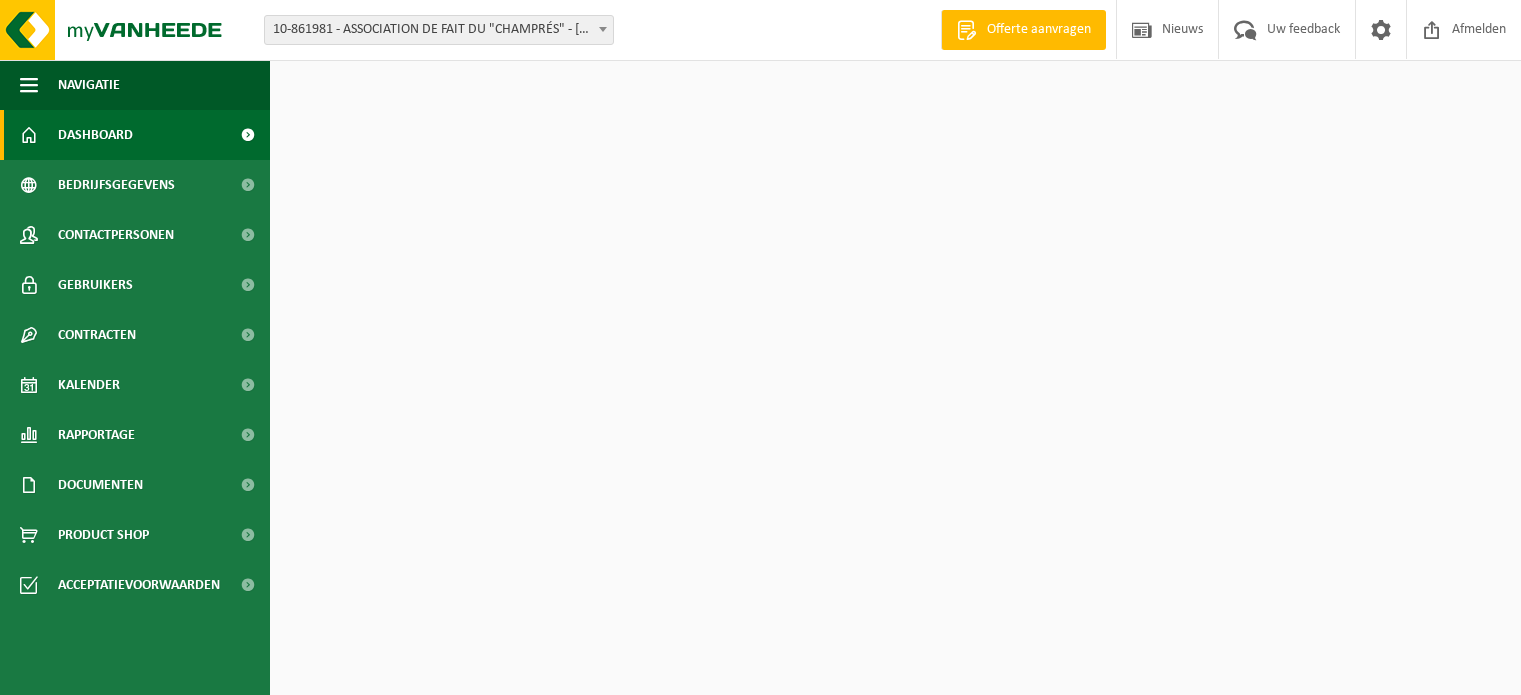 scroll, scrollTop: 0, scrollLeft: 0, axis: both 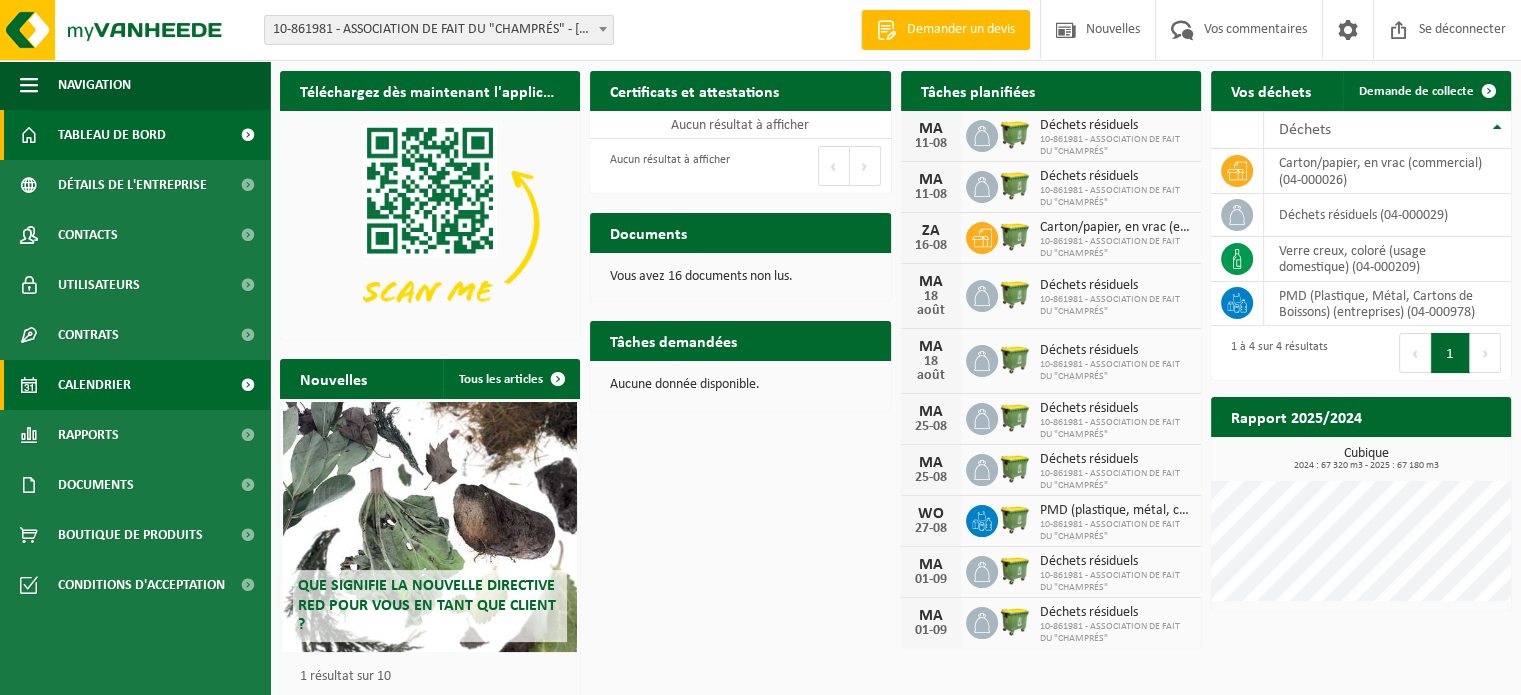 click on "Calendrier" at bounding box center (94, 385) 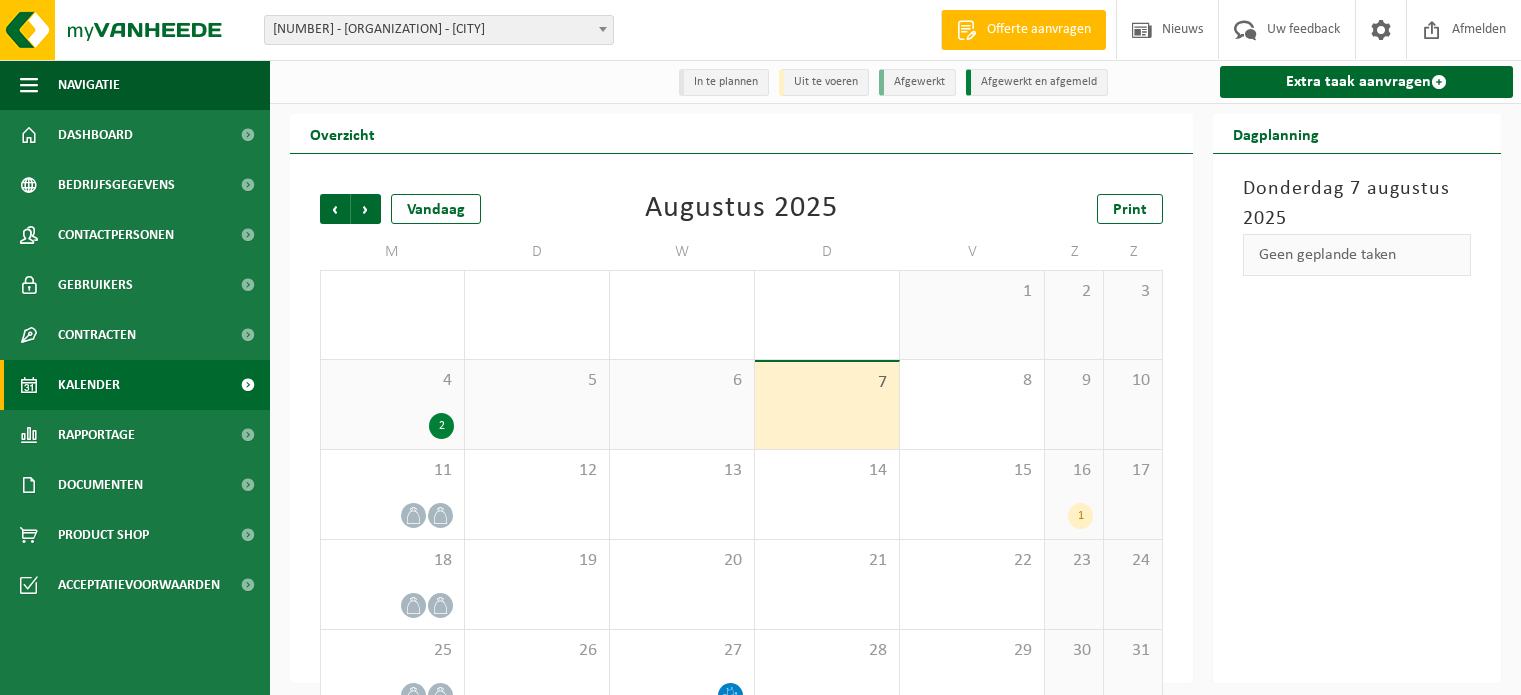 scroll, scrollTop: 0, scrollLeft: 0, axis: both 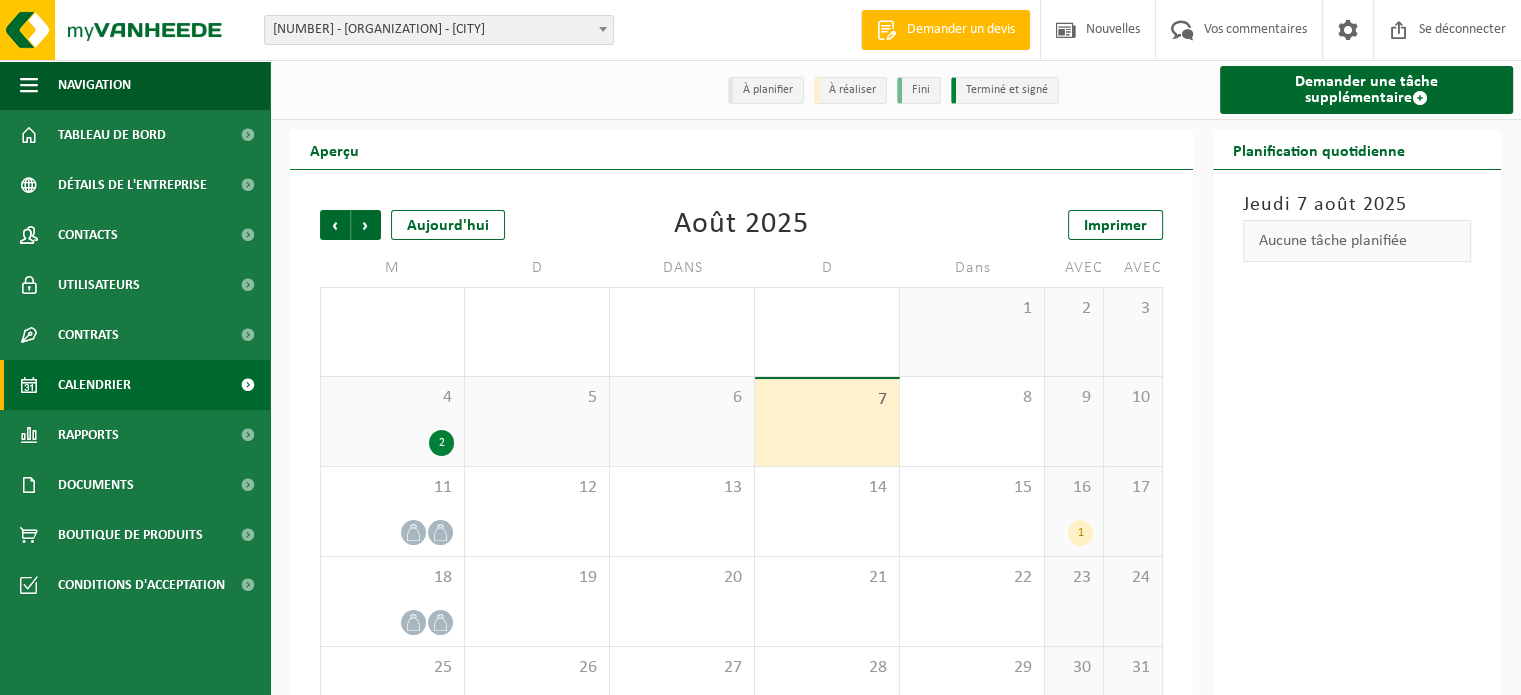 click on "[DAY] [DATE] [YEAR]         Aucune tâche planifiée" at bounding box center [1357, 434] 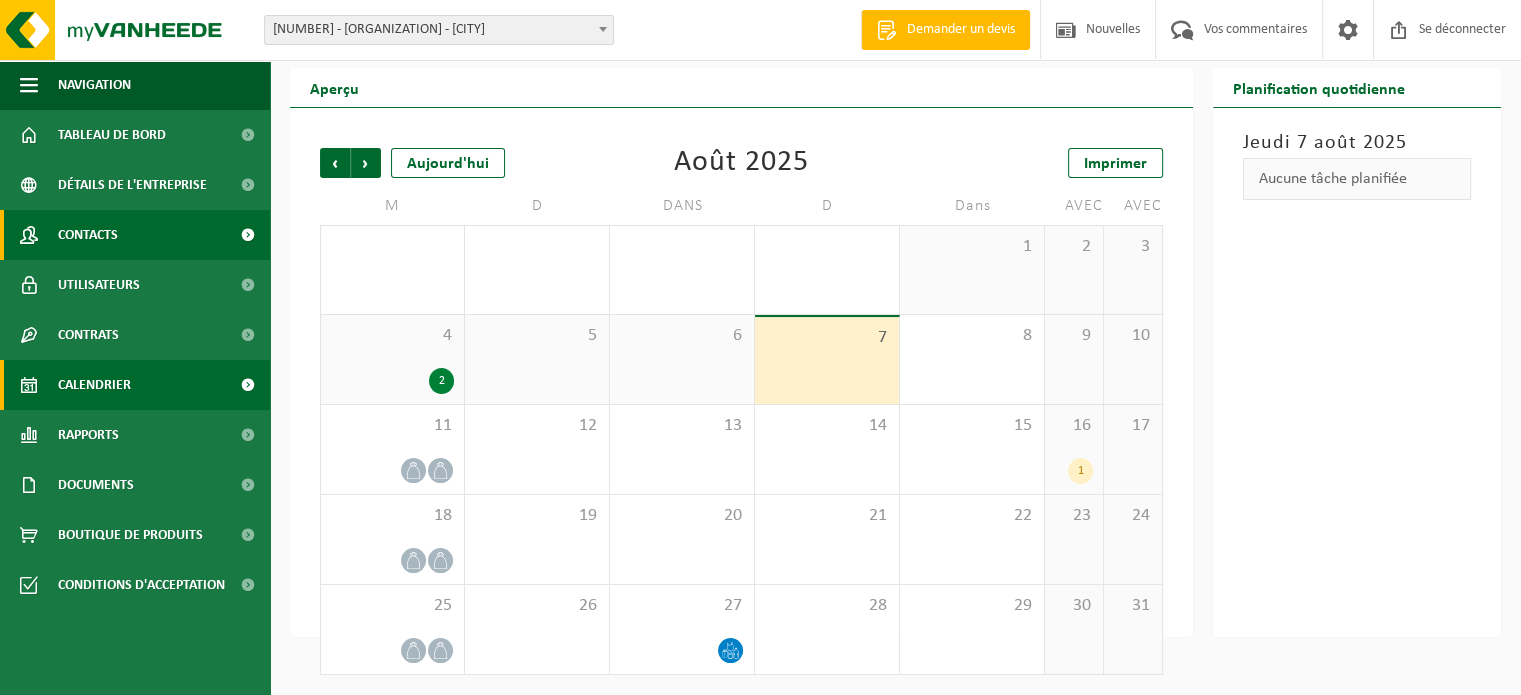 click on "Contacts" at bounding box center (135, 235) 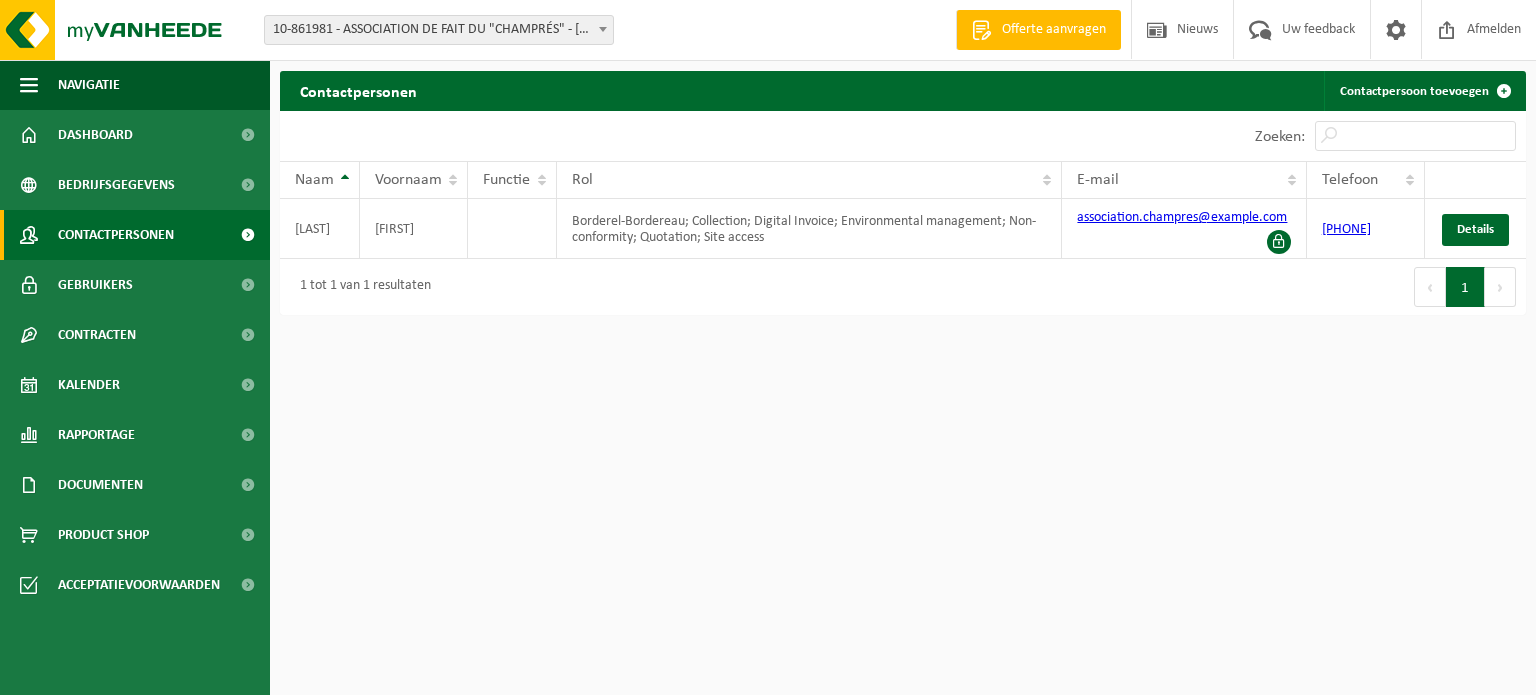 scroll, scrollTop: 0, scrollLeft: 0, axis: both 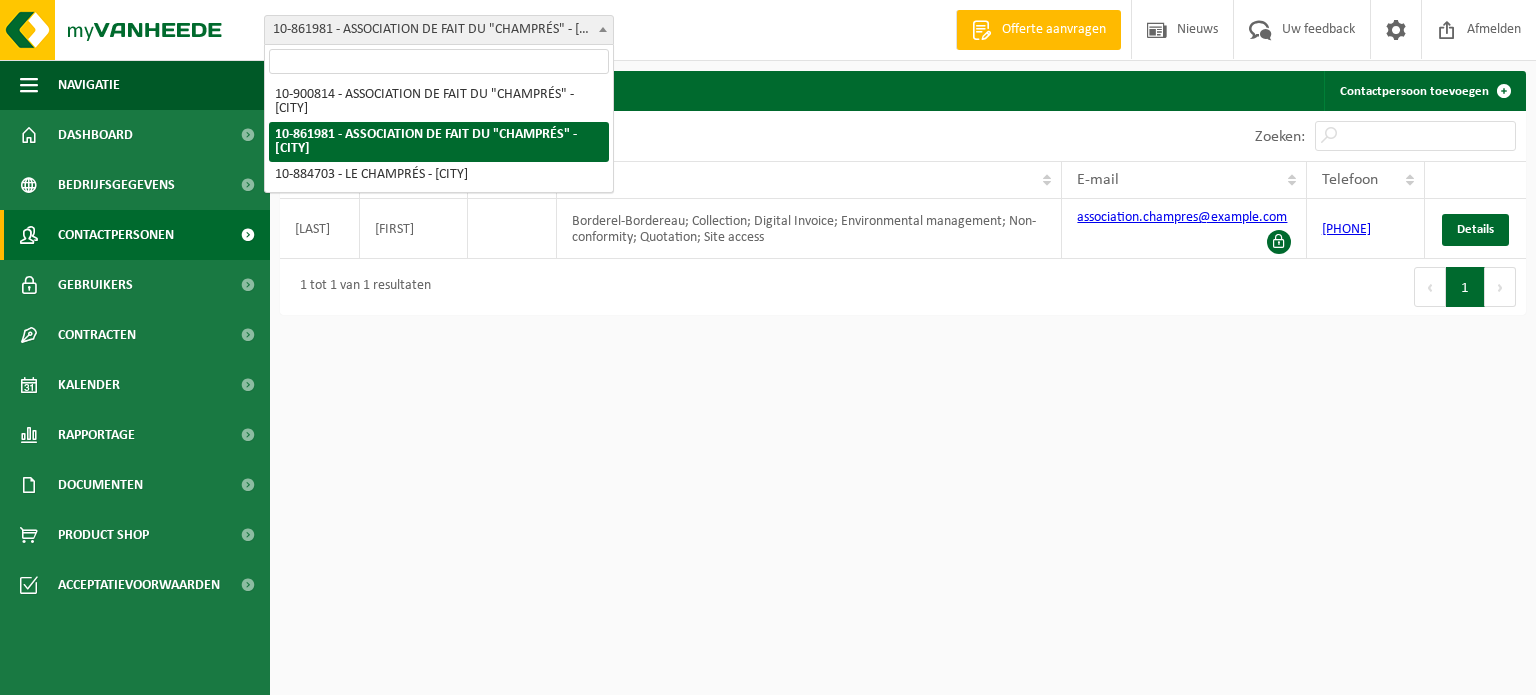 click on "[NUMBER] - [ORGANIZATION] - [CITY]" at bounding box center [439, 30] 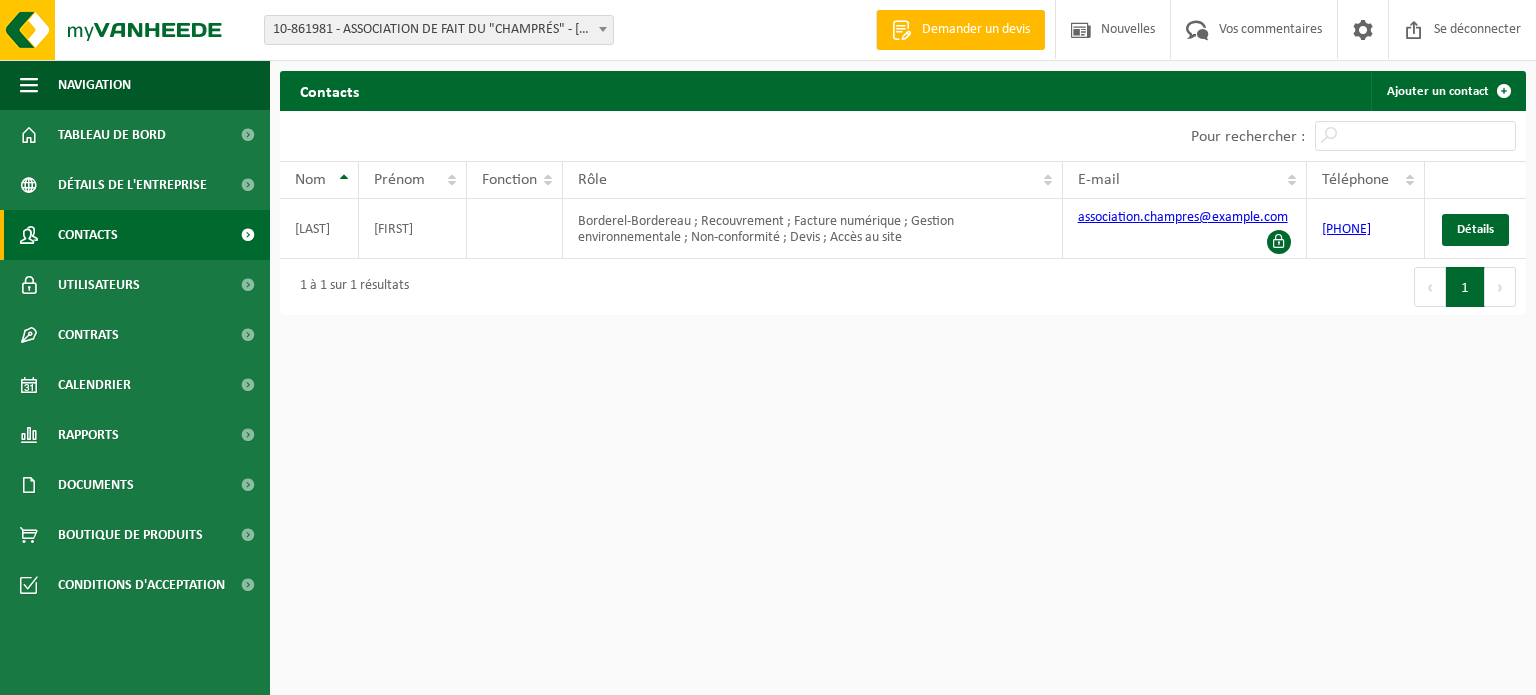 click on "Bifurquer:       10-900814 - ASSOCIATION DE FAIT DU "CHAMPRÉS" - EUGIES 10-861981 - ASSOCIATION DE FAIT DU "CHAMPRÉS" - FRAMERIES 10-884703 - LE CHAMPRÉS - EUGIES   10-861981 - ASSOCIATION DE FAIT DU "CHAMPRÉS" - FRAMERIES         Bienvenue  AURÉLIEN BRULEZ         Demander un devis         Nouvelles         Vos commentaires               Se déconnecter                     Navigation                 Demander un devis         Nouvelles         Vos commentaires               Se déconnecter                 Tableau de bord               Détails de l'entreprise               Contacts               Utilisateurs               Contrats               Contrats actifs             Historique des contrats                 Calendrier               Rapports               Sous forme de graphique             Sous forme de liste                 Documents               Factures             Documents                 Boutique de produits               Conditions d'acceptation" at bounding box center [768, 347] 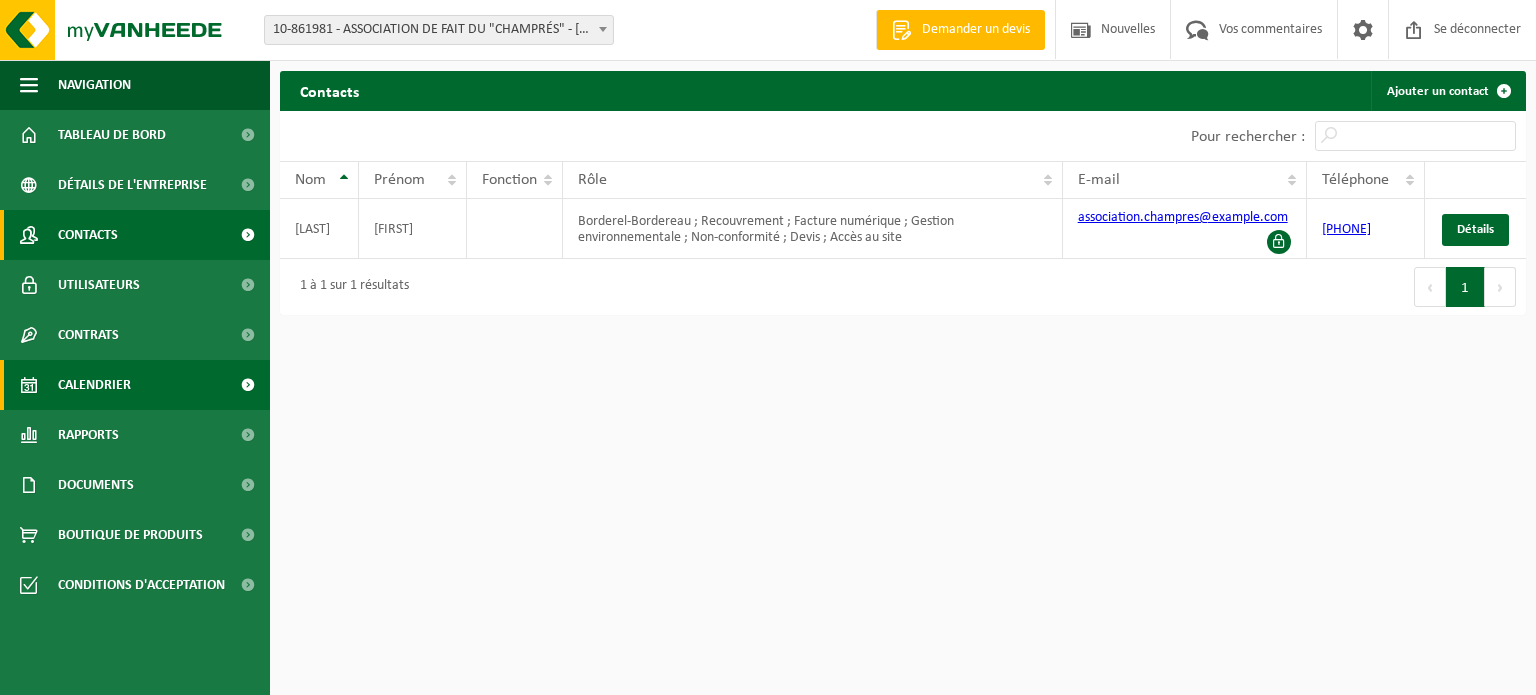 click on "Calendrier" at bounding box center (135, 385) 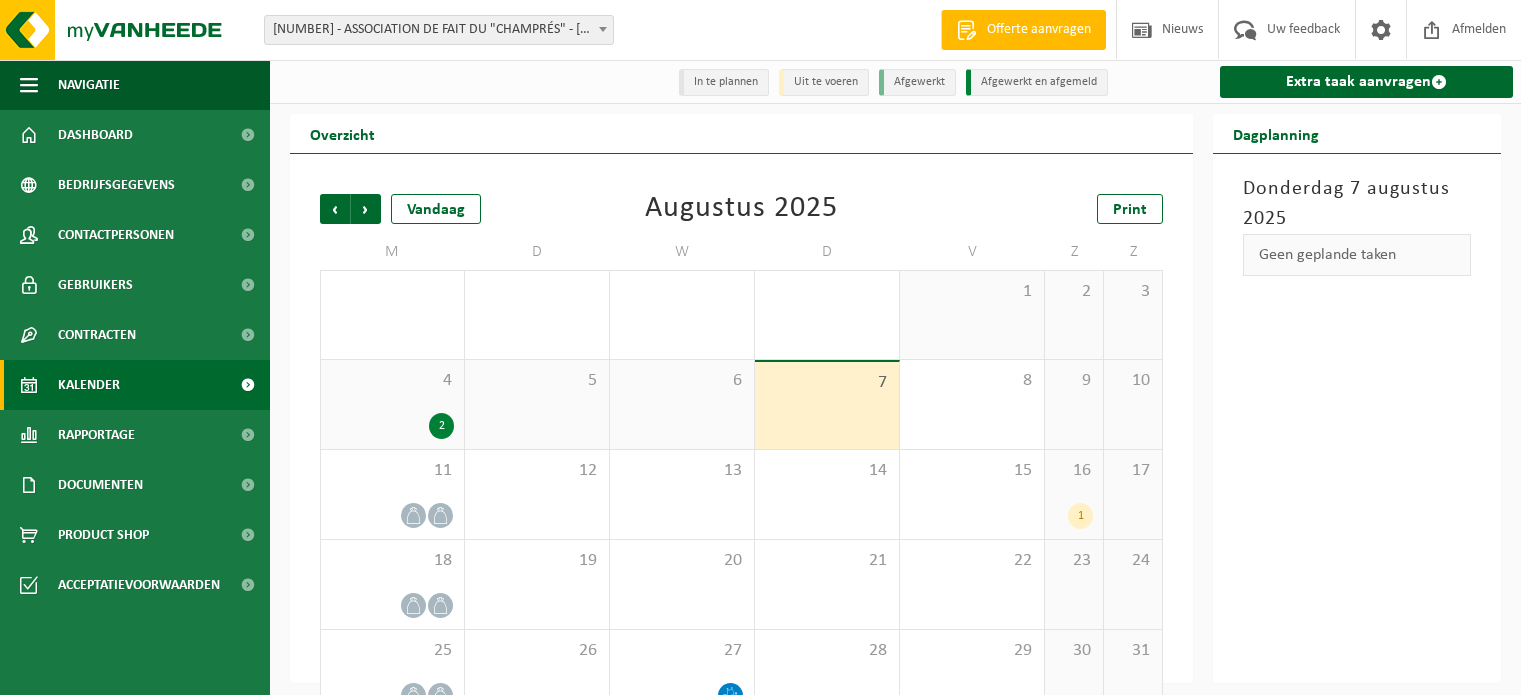 scroll, scrollTop: 0, scrollLeft: 0, axis: both 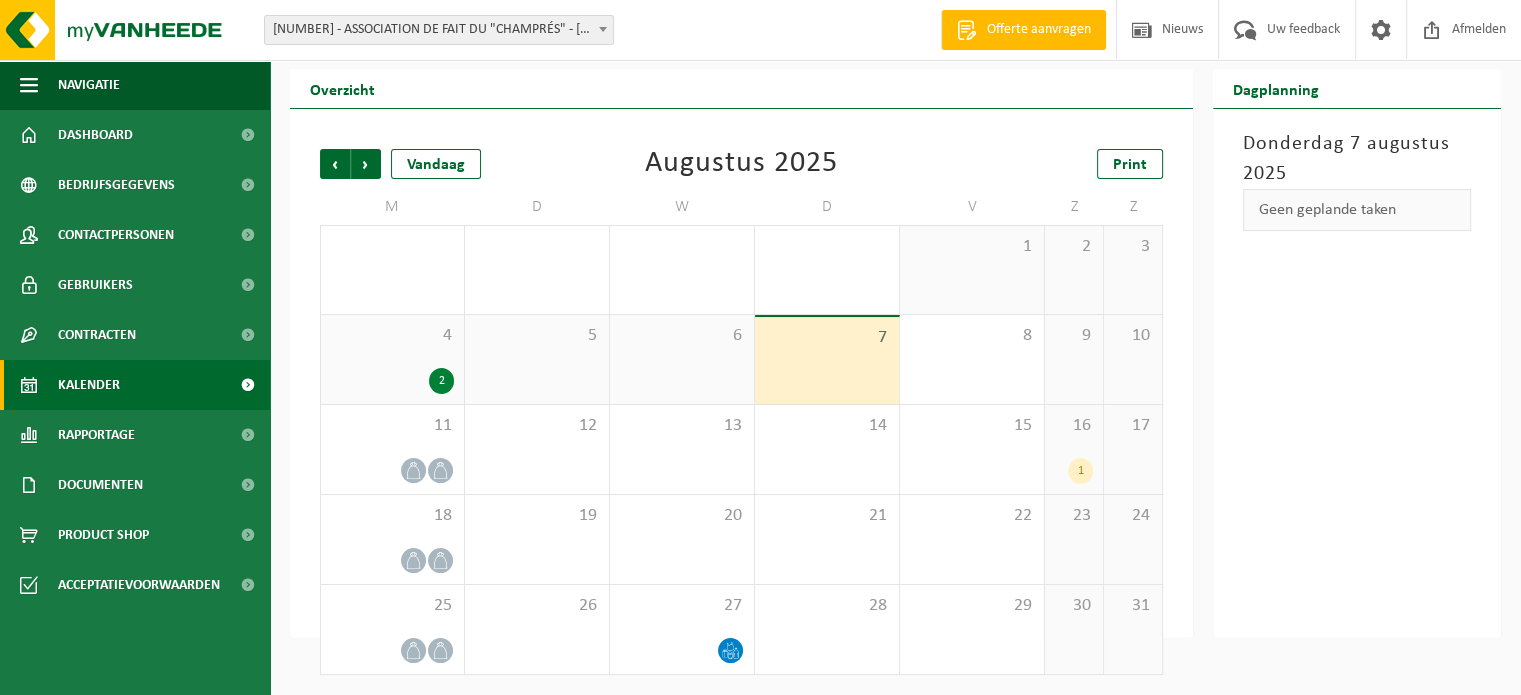 click on "4 2" at bounding box center [392, 359] 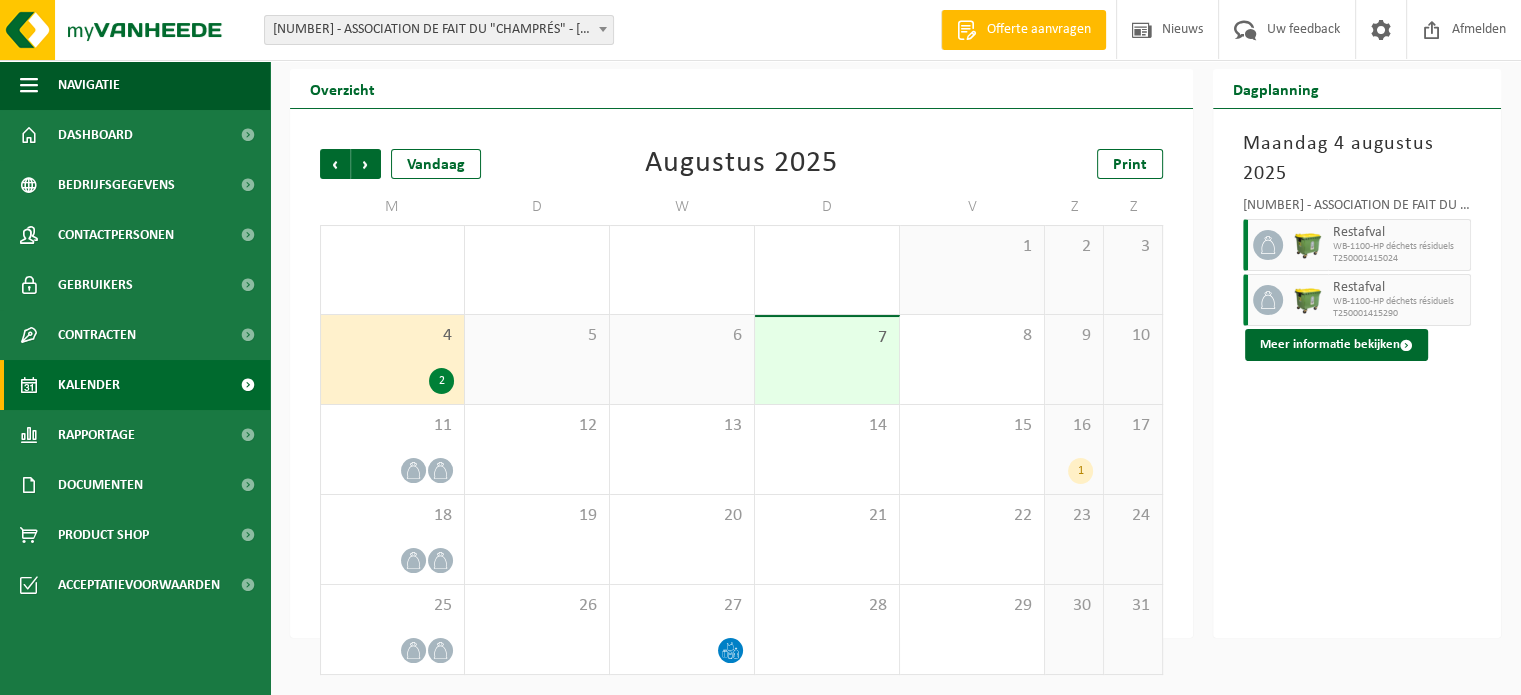 click on "6" at bounding box center [682, 336] 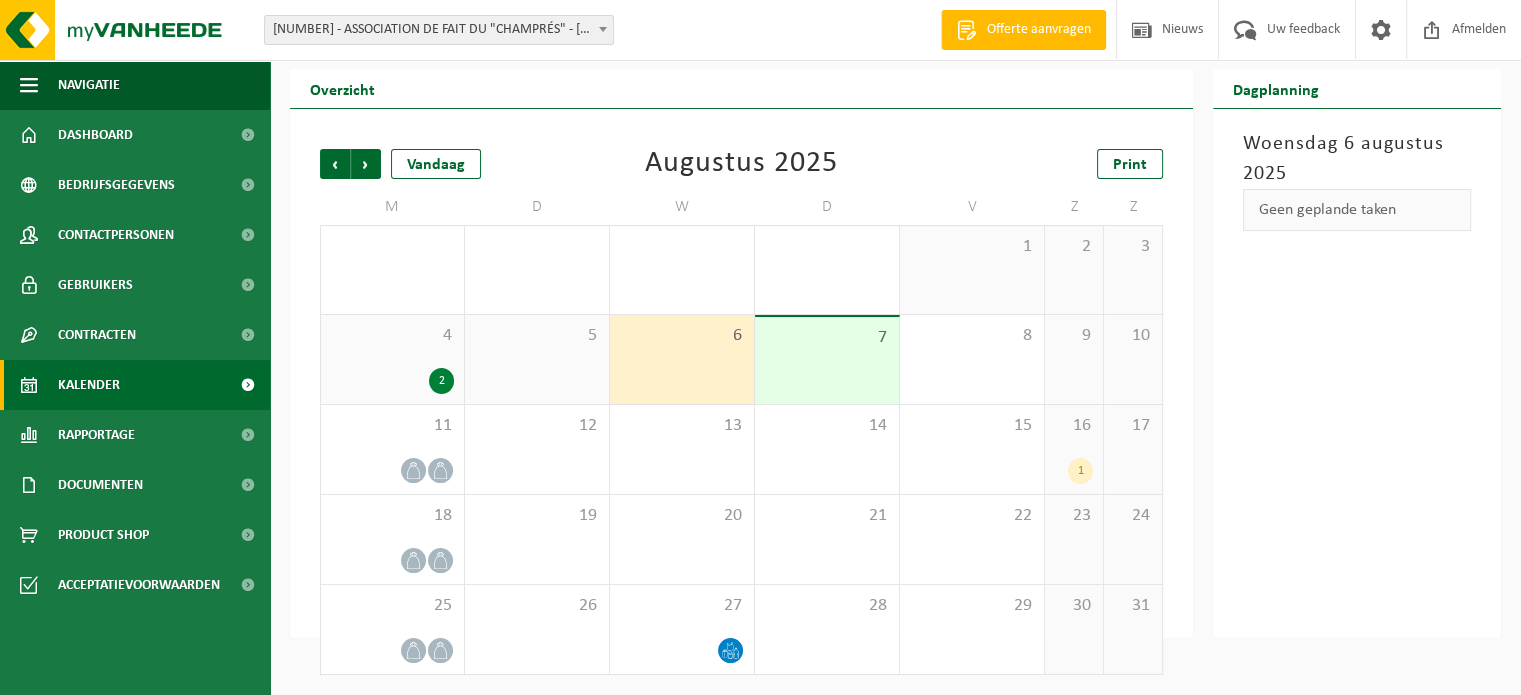 click on "5" at bounding box center (537, 336) 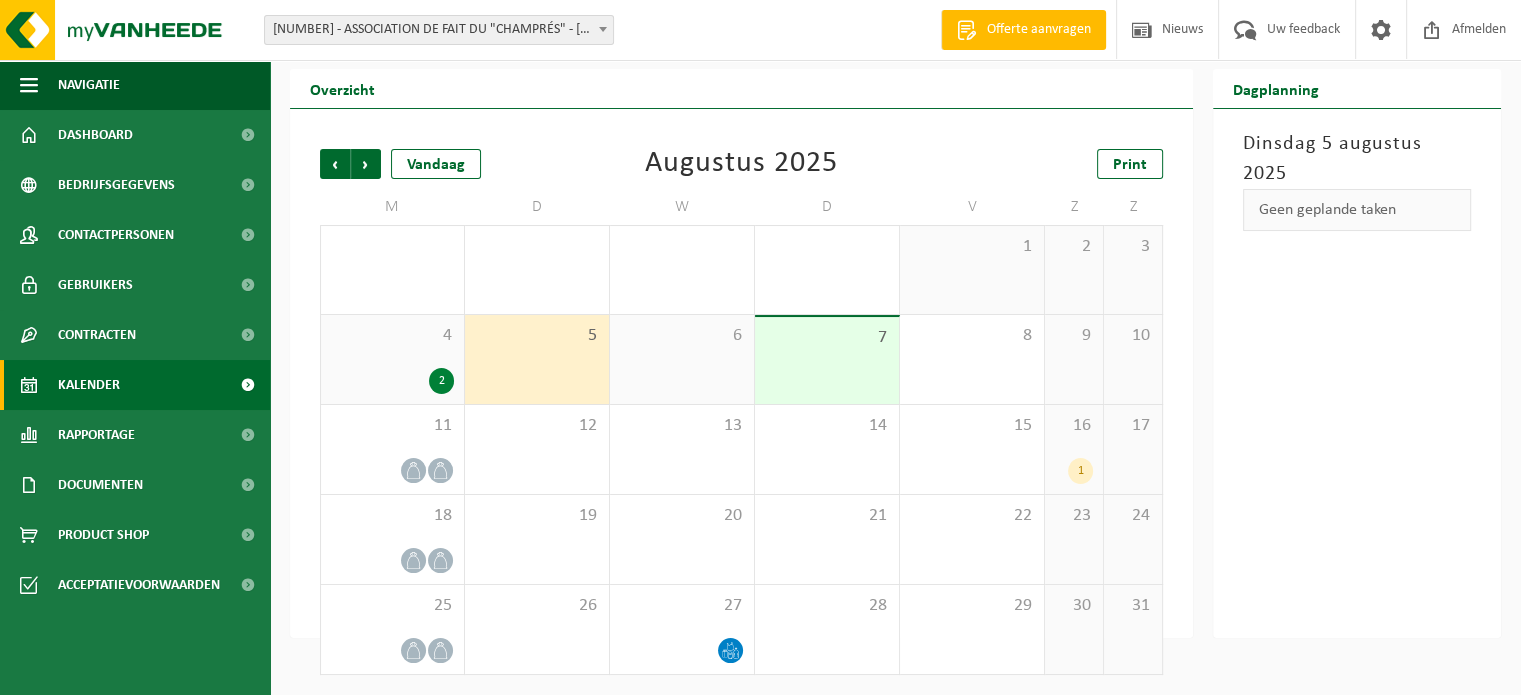click on "6" at bounding box center (682, 359) 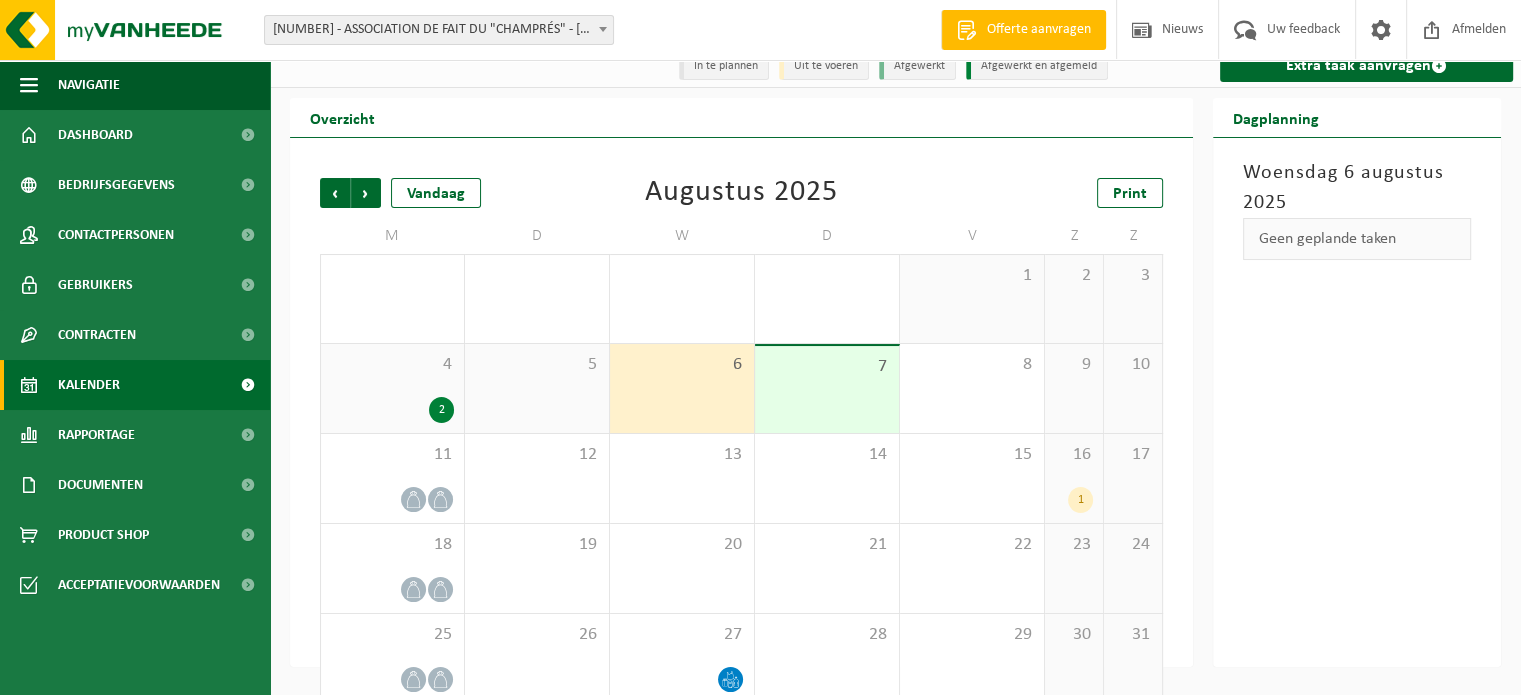 scroll, scrollTop: 0, scrollLeft: 0, axis: both 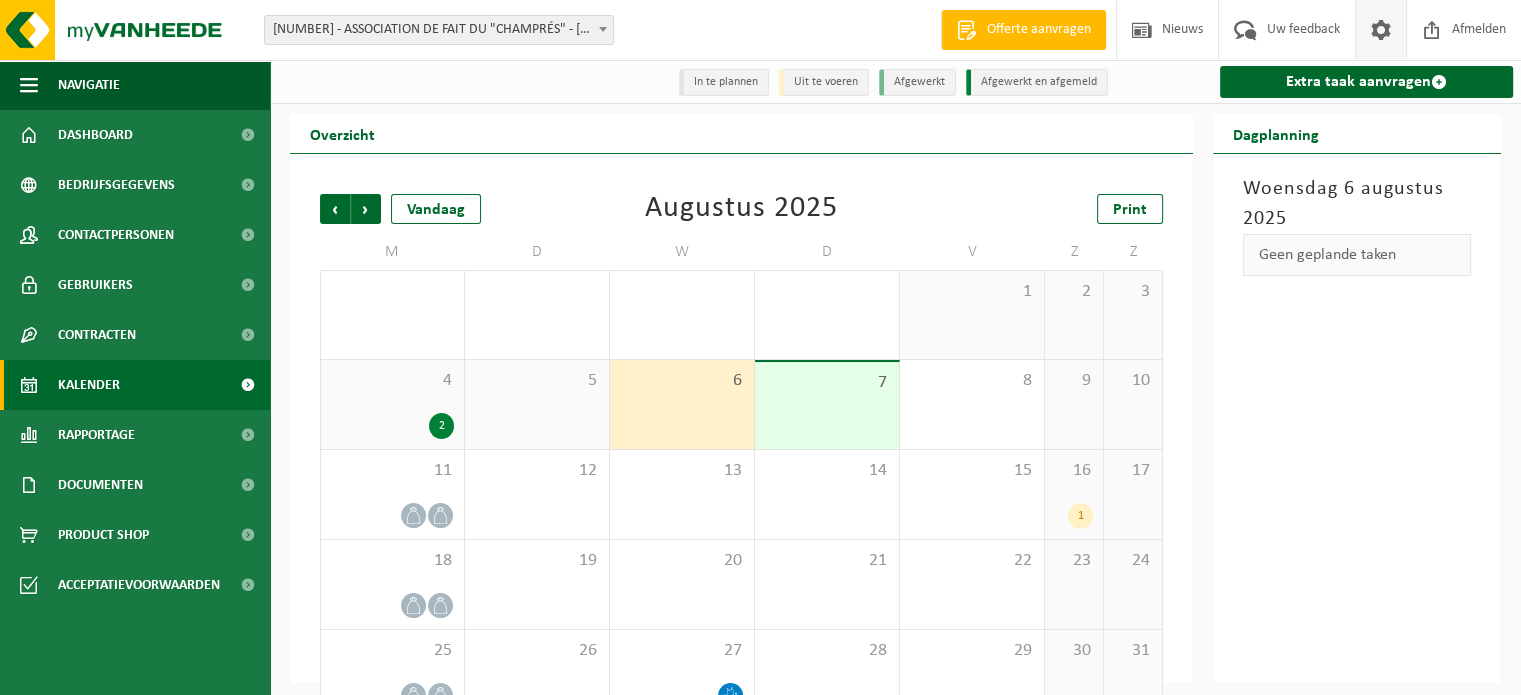 click at bounding box center (1381, 29) 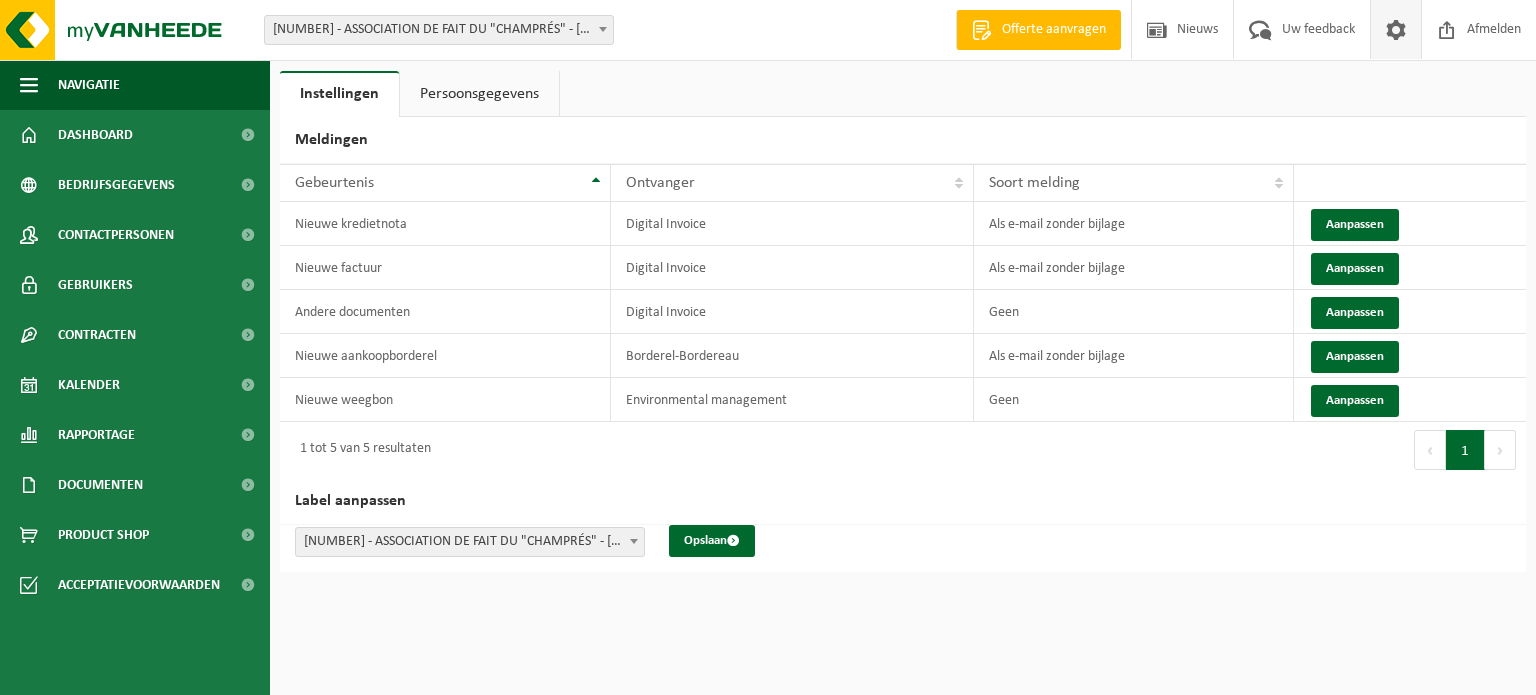 scroll, scrollTop: 0, scrollLeft: 0, axis: both 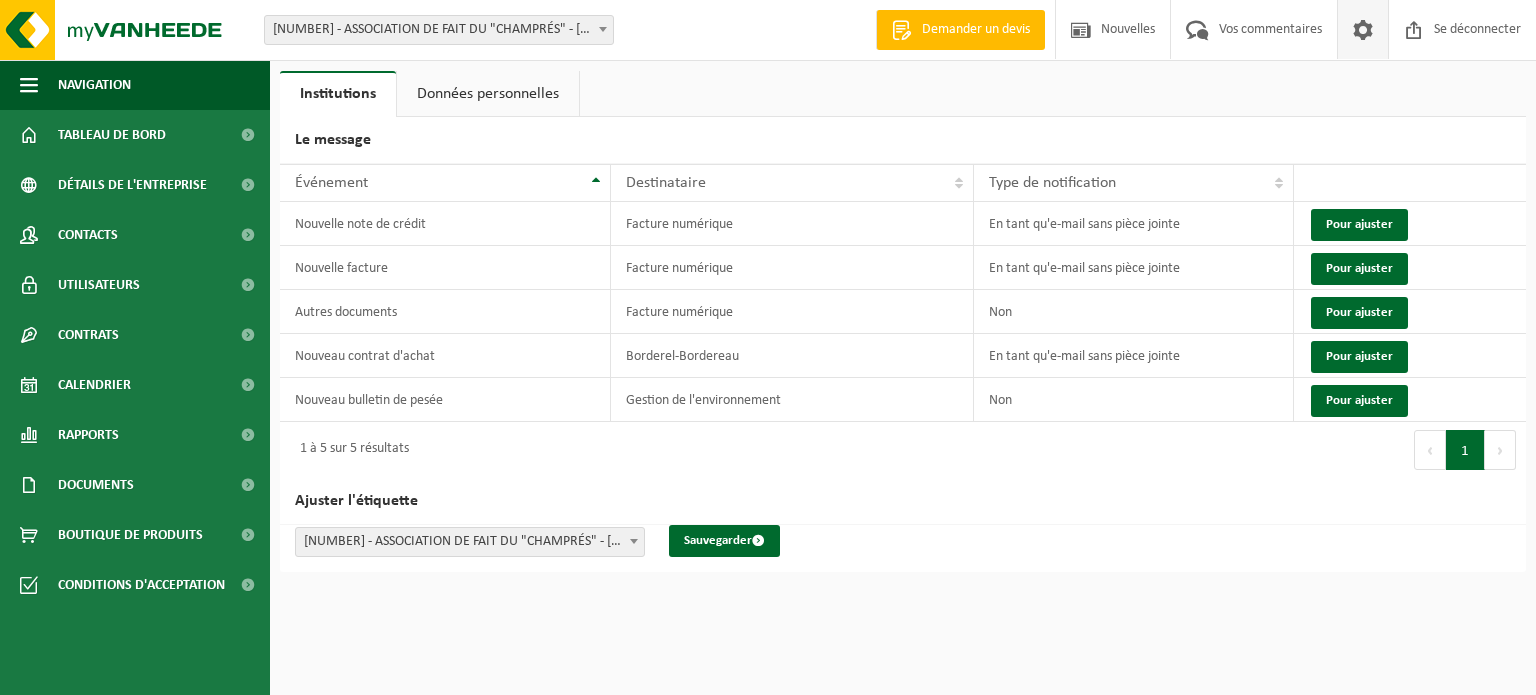 click on "10-861981 - ASSOCIATION DE FAIT DU "CHAMPRÉS" - [CITY]" at bounding box center [470, 542] 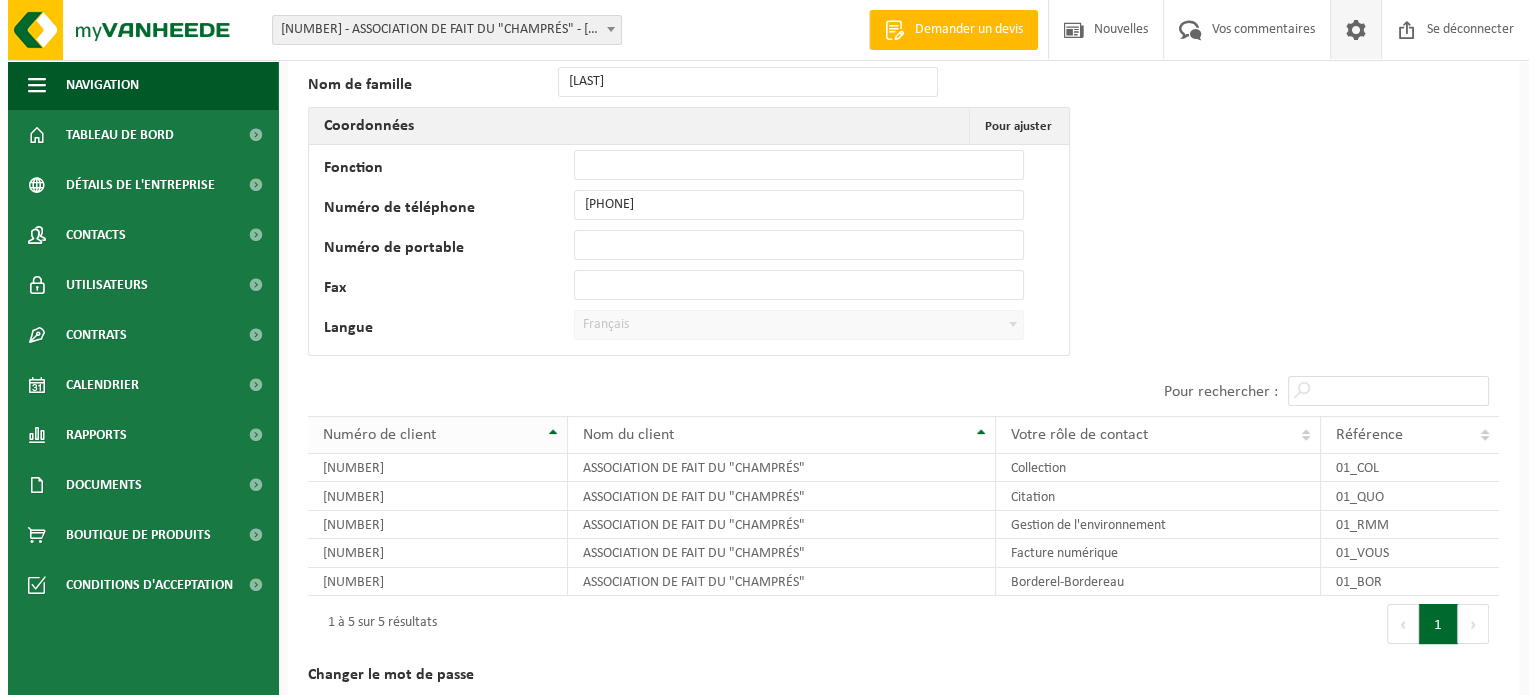 scroll, scrollTop: 0, scrollLeft: 0, axis: both 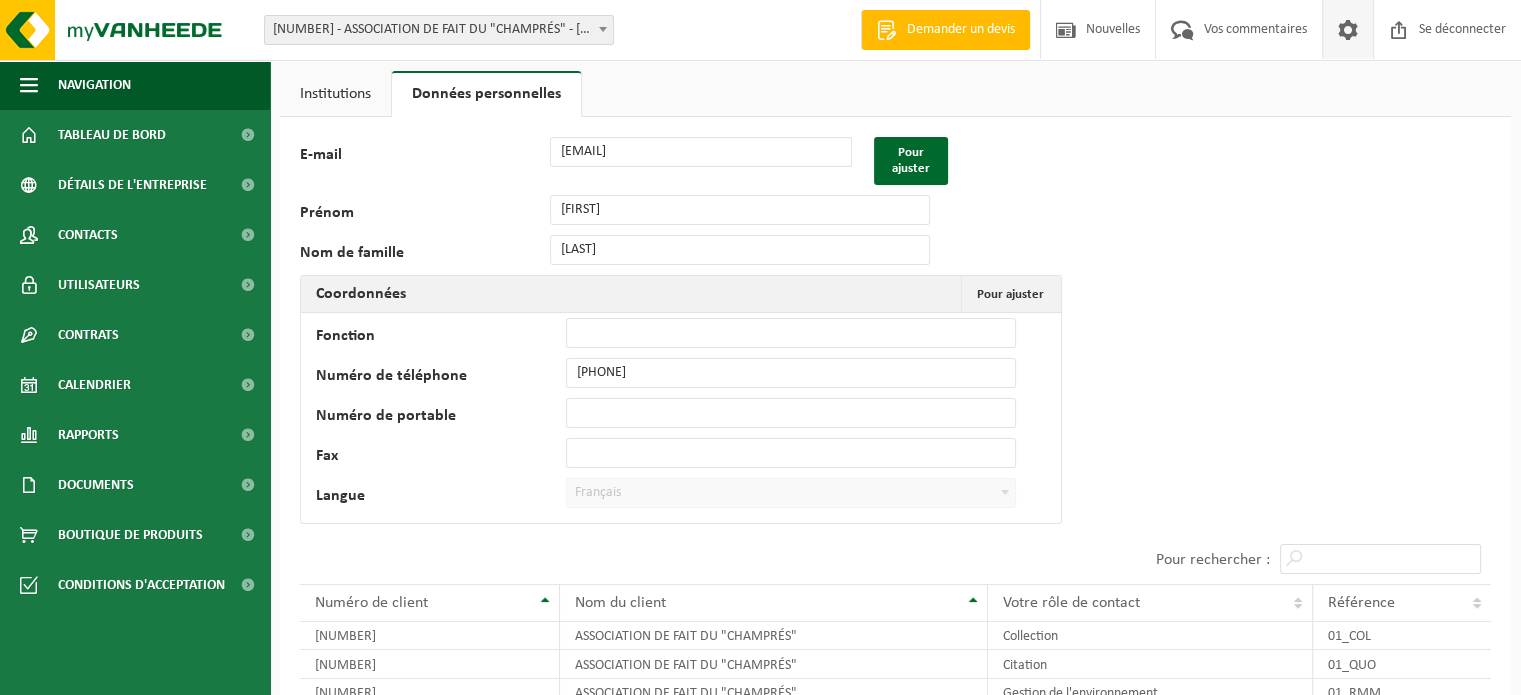 click on "Institutions" at bounding box center [335, 94] 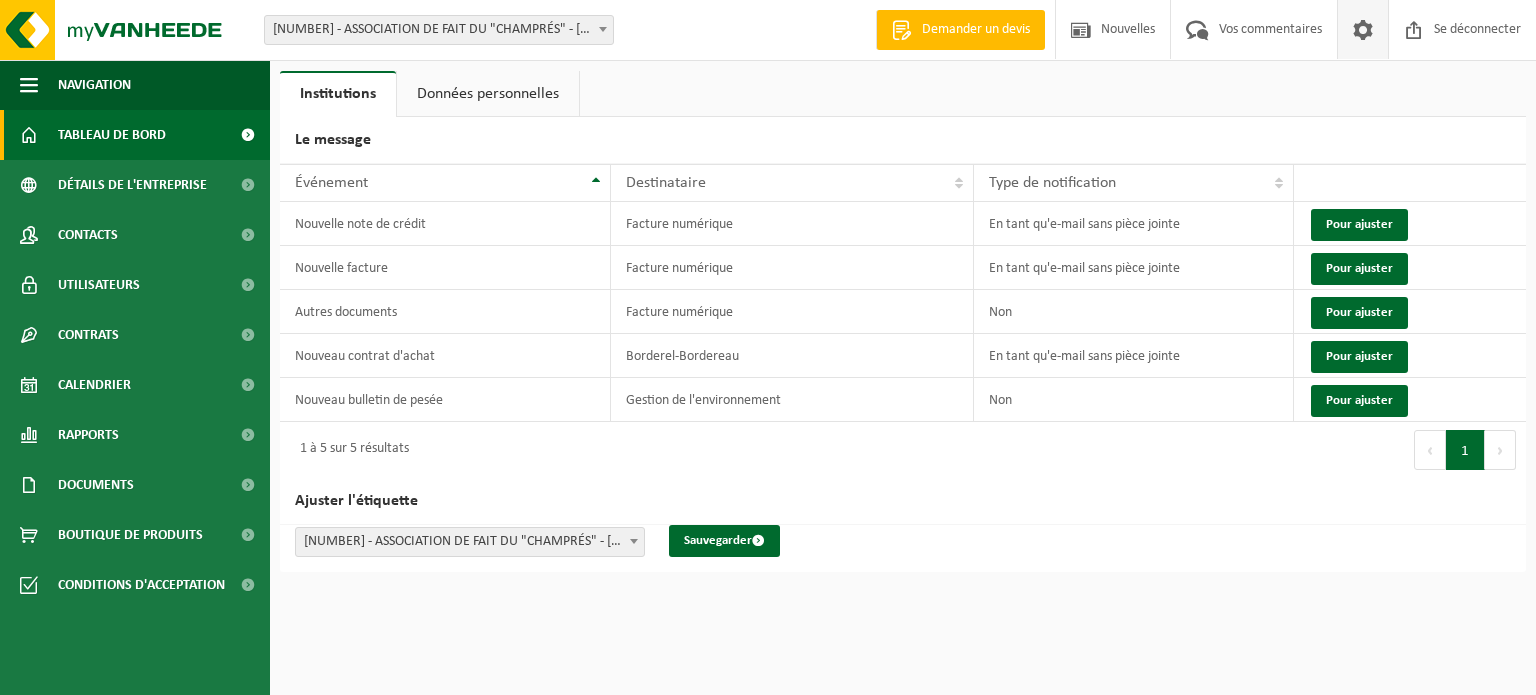 click on "Tableau de bord" at bounding box center [112, 135] 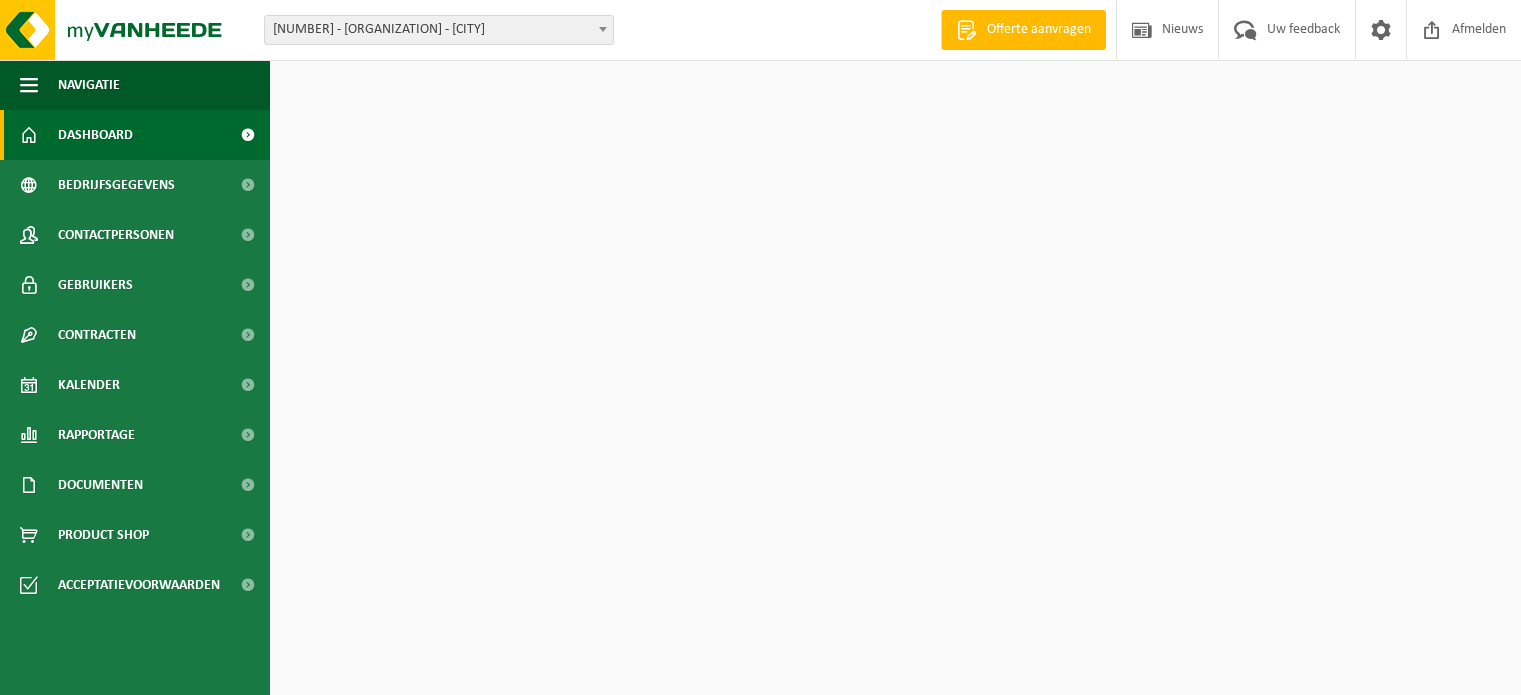 scroll, scrollTop: 0, scrollLeft: 0, axis: both 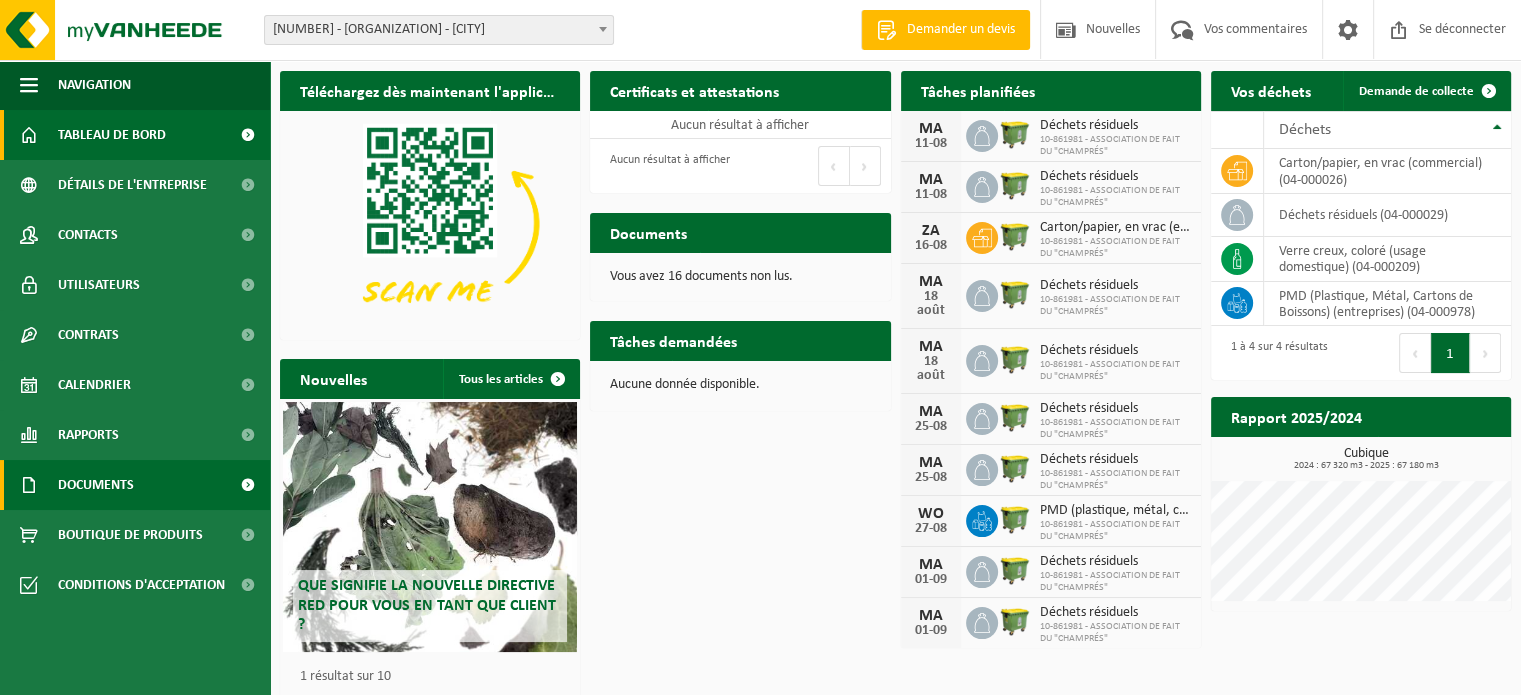 click on "Documents" at bounding box center (96, 485) 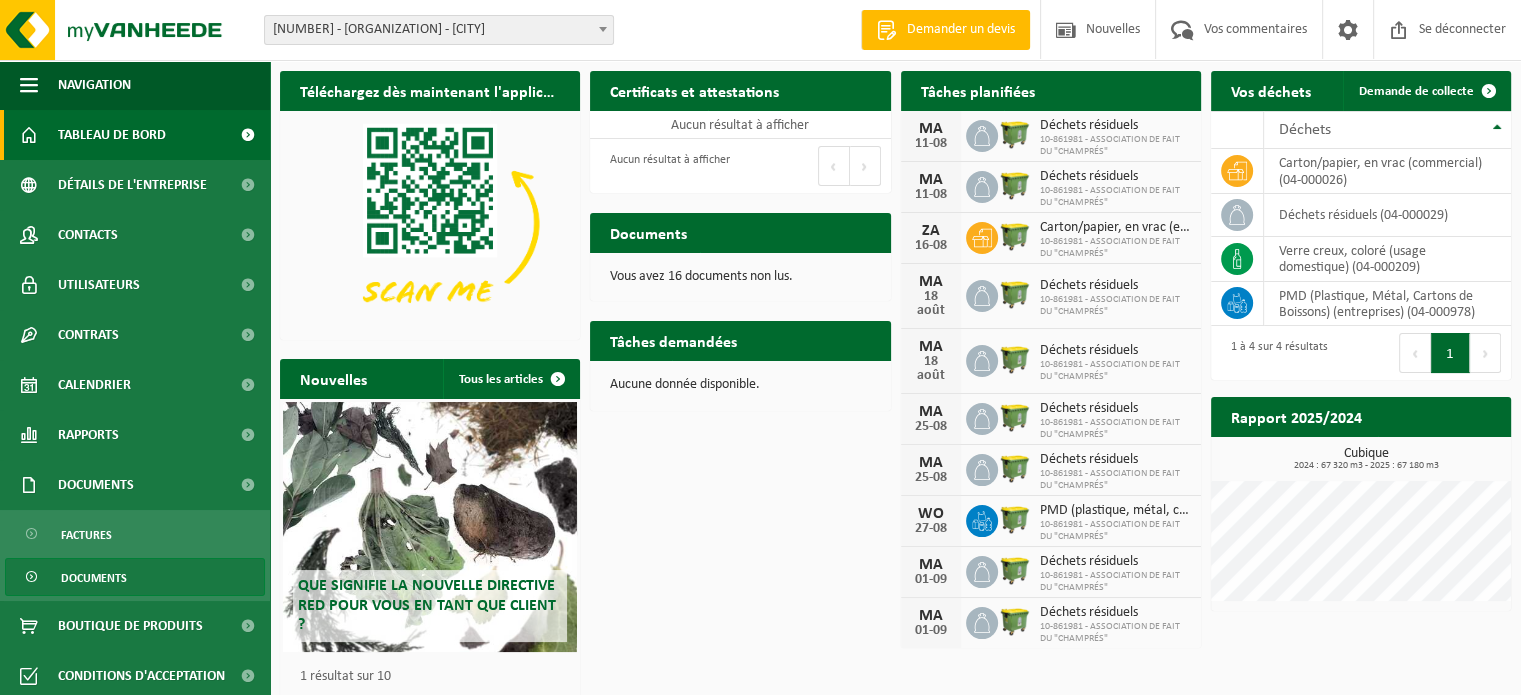 click on "Documents" at bounding box center (94, 578) 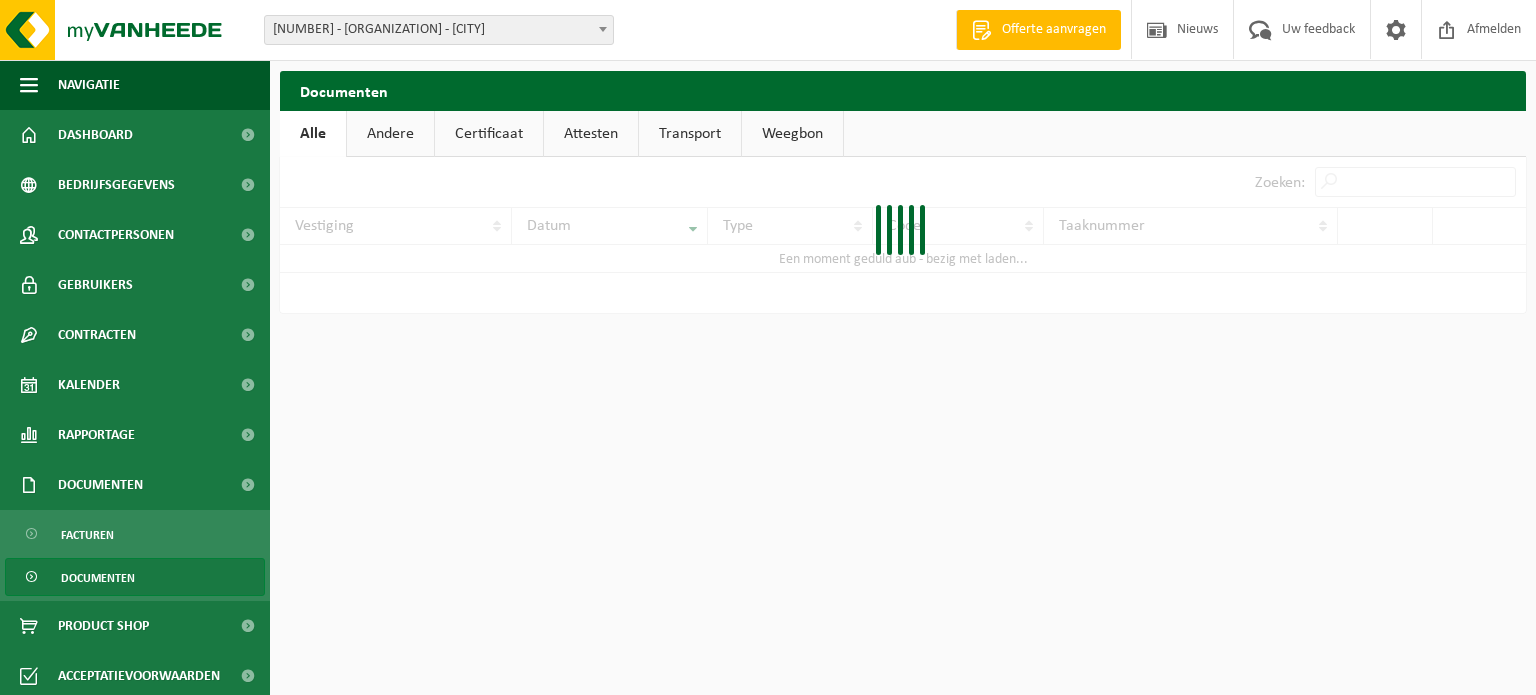scroll, scrollTop: 0, scrollLeft: 0, axis: both 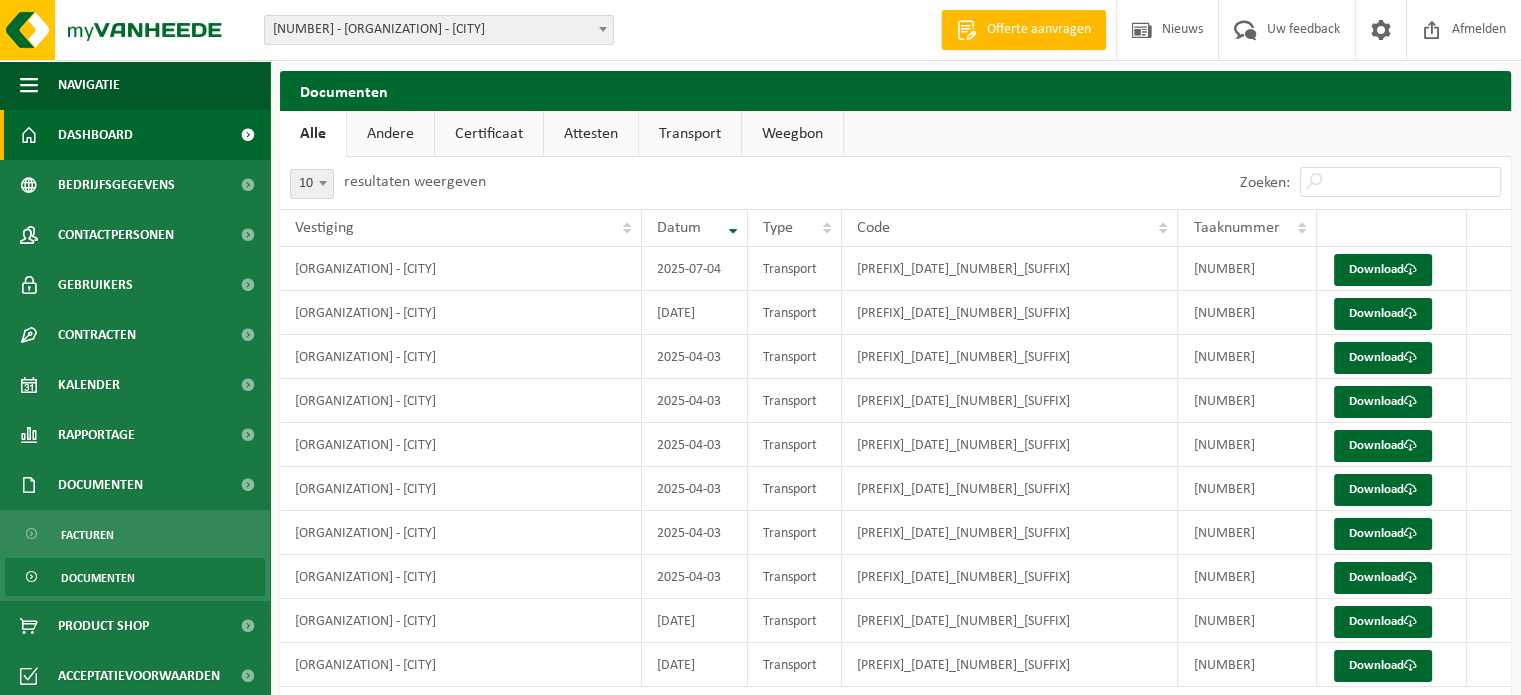 click on "Dashboard" at bounding box center [95, 135] 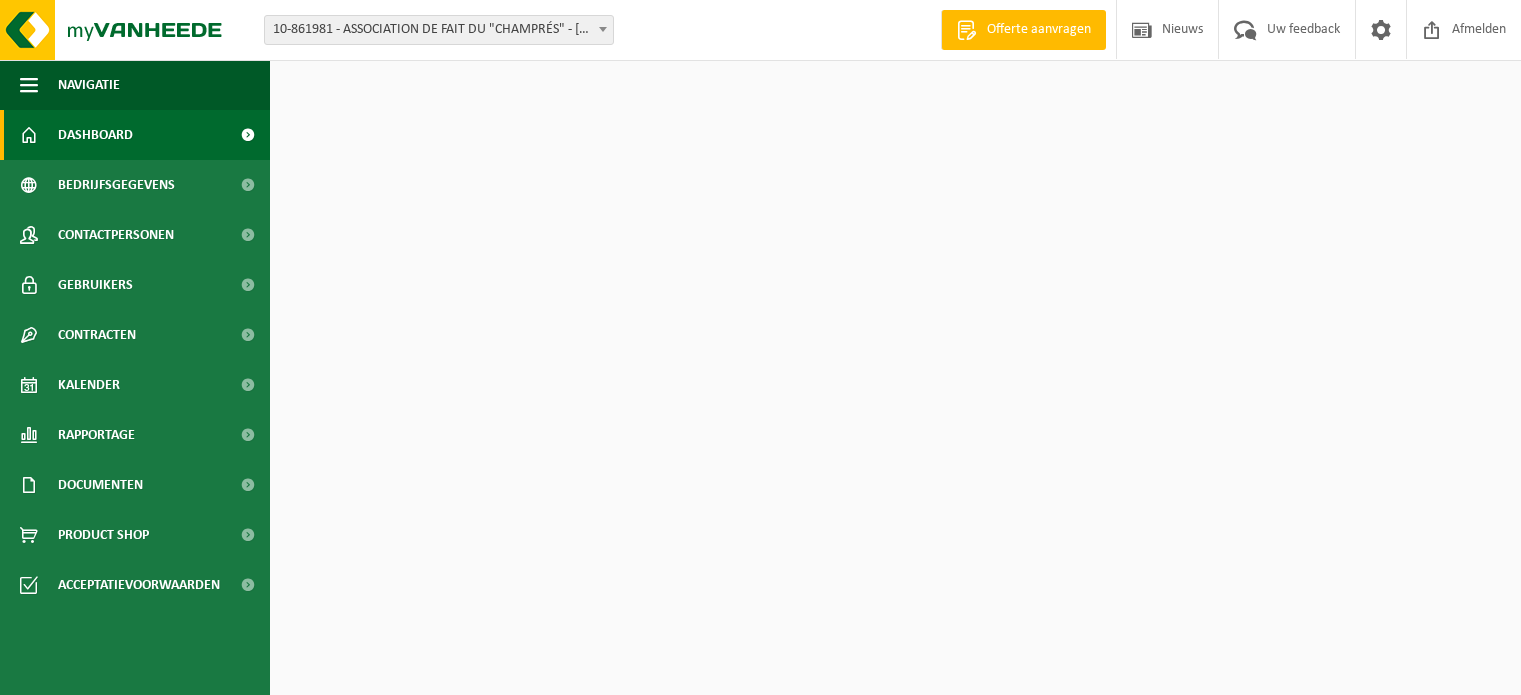 scroll, scrollTop: 0, scrollLeft: 0, axis: both 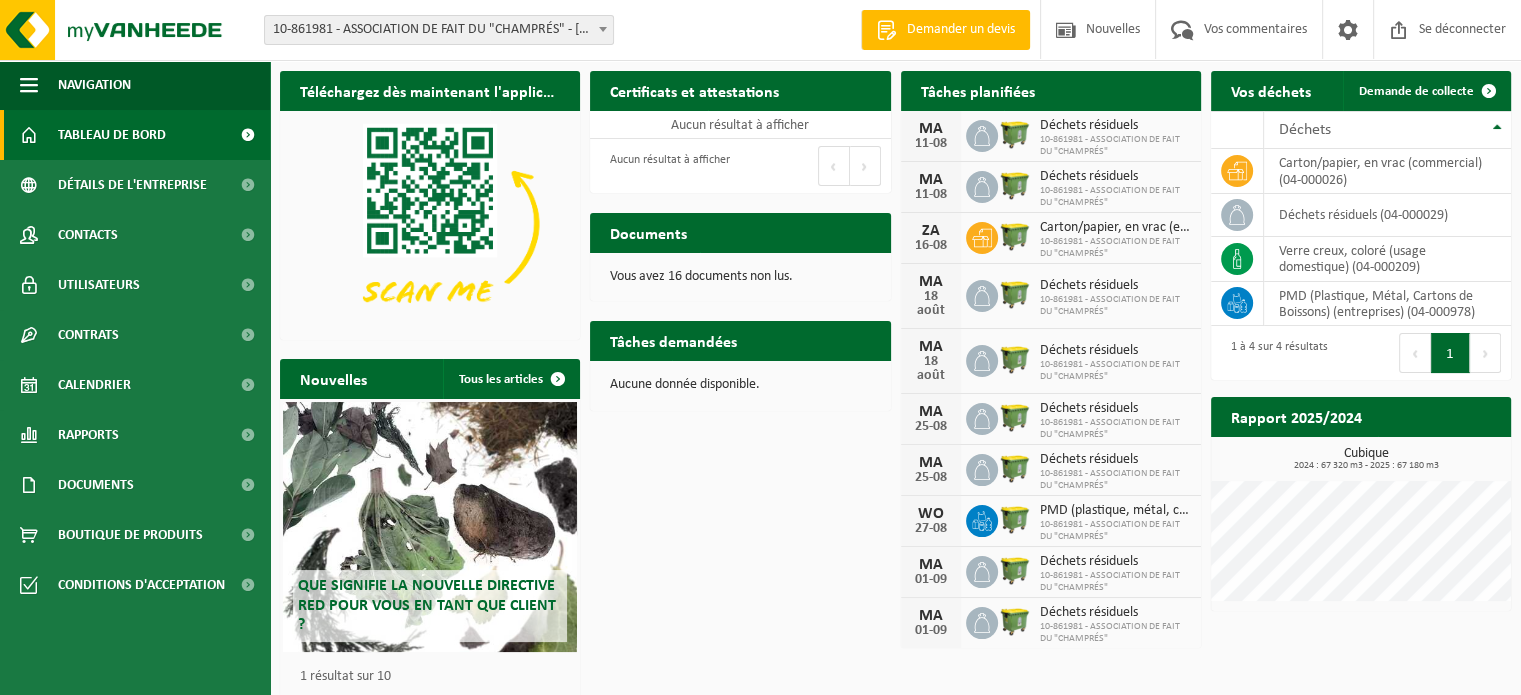 click on "Téléchargez dès maintenant l'application Vanheede+ !       Cacher                           Certificats et attestations       Consultez vos certificats             Aucun résultat à afficher Aucun résultat à afficher D'abord Précédent Suivant Dernier           Tâches planifiées       Consultez votre calendrier                                       MA   11-08                               Déchets résiduels   10-861981 - ASSOCIATION DE FAIT DU "CHAMPRÉS"             MA   11-08                               Déchets résiduels   10-861981 - ASSOCIATION DE FAIT DU "CHAMPRÉS"             ZA   16-08                               Carton/papier, en vrac (entreprise)   10-861981 - ASSOCIATION DE FAIT DU "CHAMPRÉS"             MA   18 août                               Déchets résiduels   10-861981 - ASSOCIATION DE FAIT DU "CHAMPRÉS"             MA   18 août                               Déchets résiduels   10-861981 - ASSOCIATION DE FAIT DU "CHAMPRÉS"             MA   25-08" at bounding box center [895, 406] 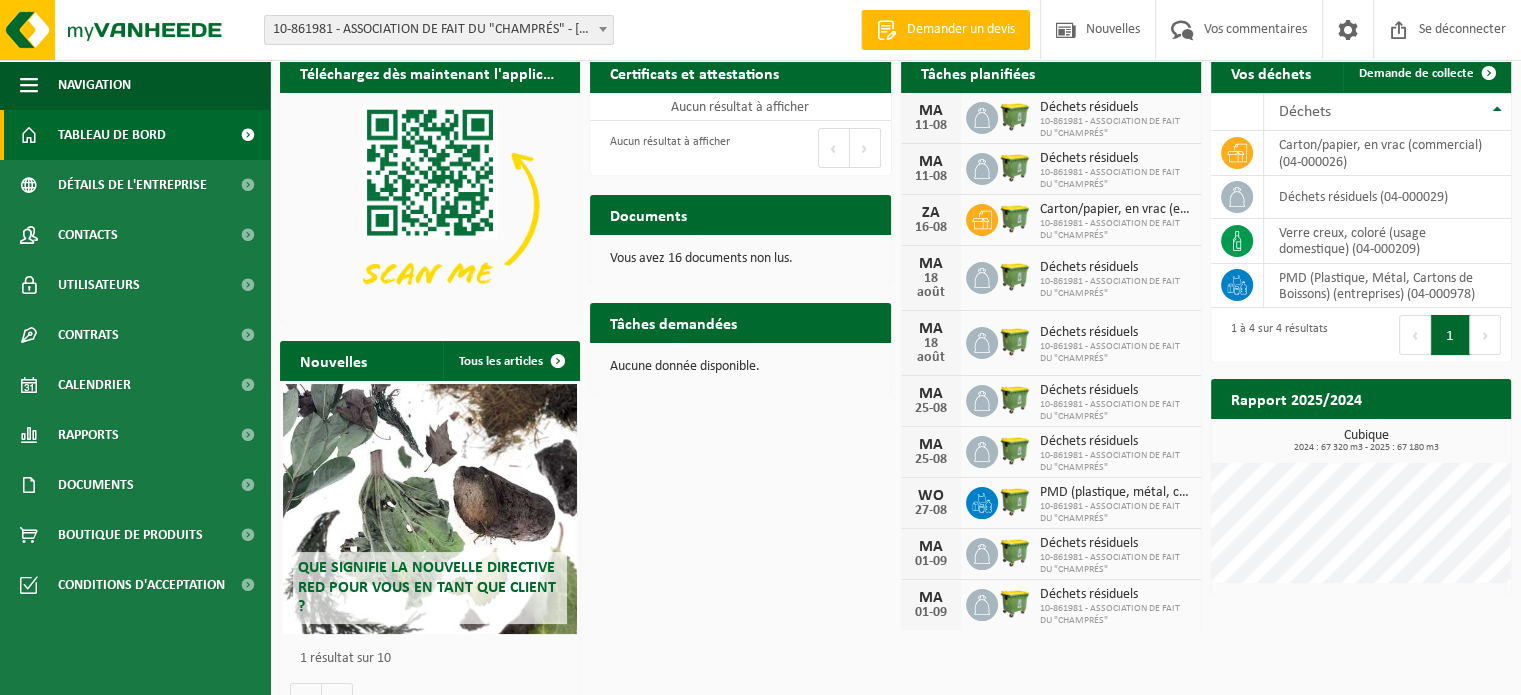 scroll, scrollTop: 0, scrollLeft: 0, axis: both 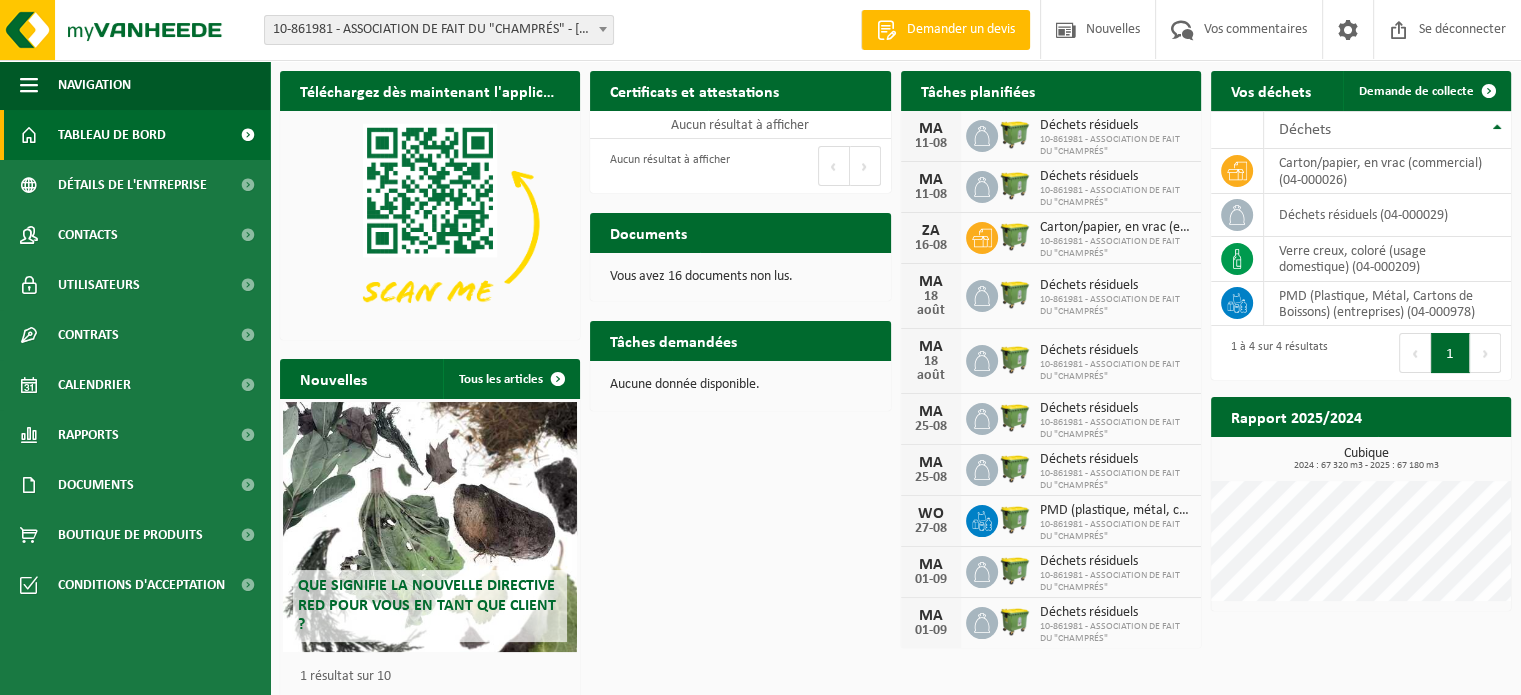 click on "Tableau de bord" at bounding box center (112, 135) 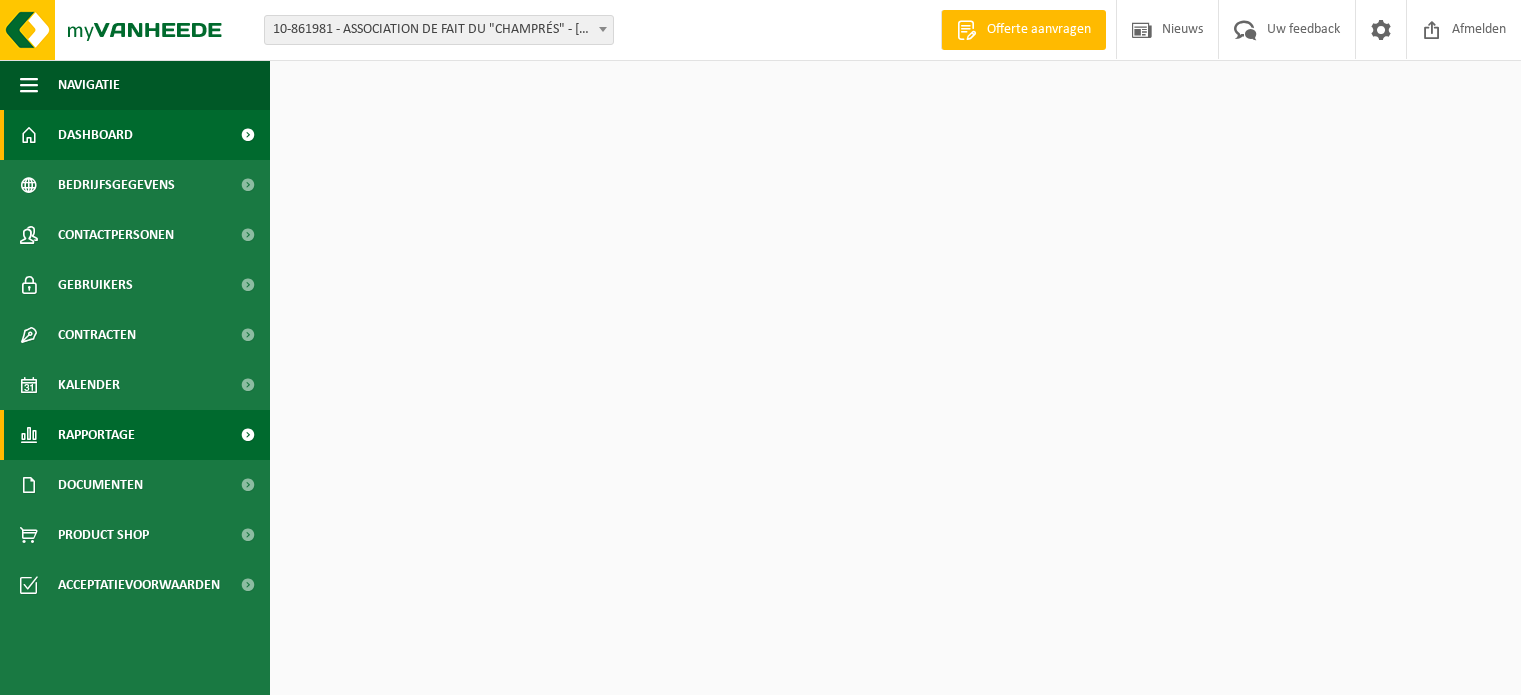 scroll, scrollTop: 0, scrollLeft: 0, axis: both 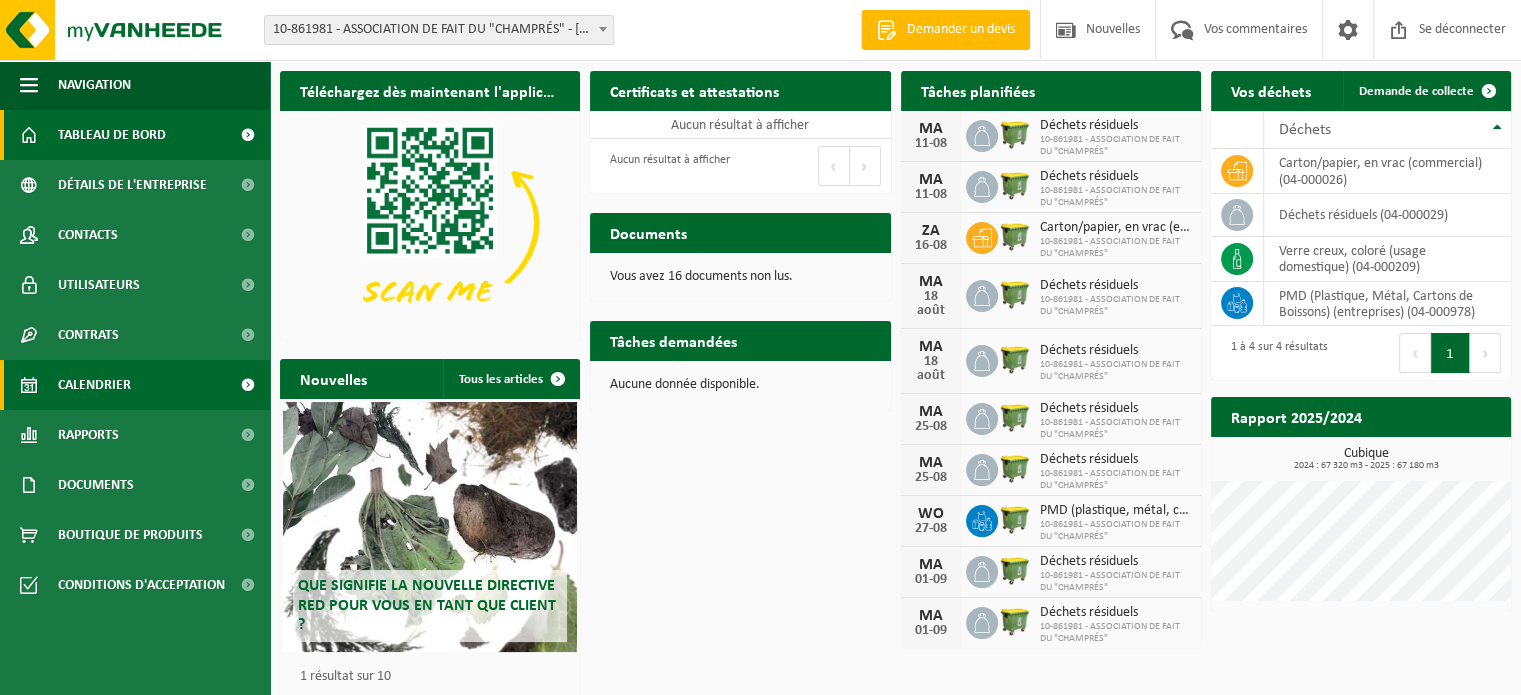 click on "Calendrier" at bounding box center [94, 385] 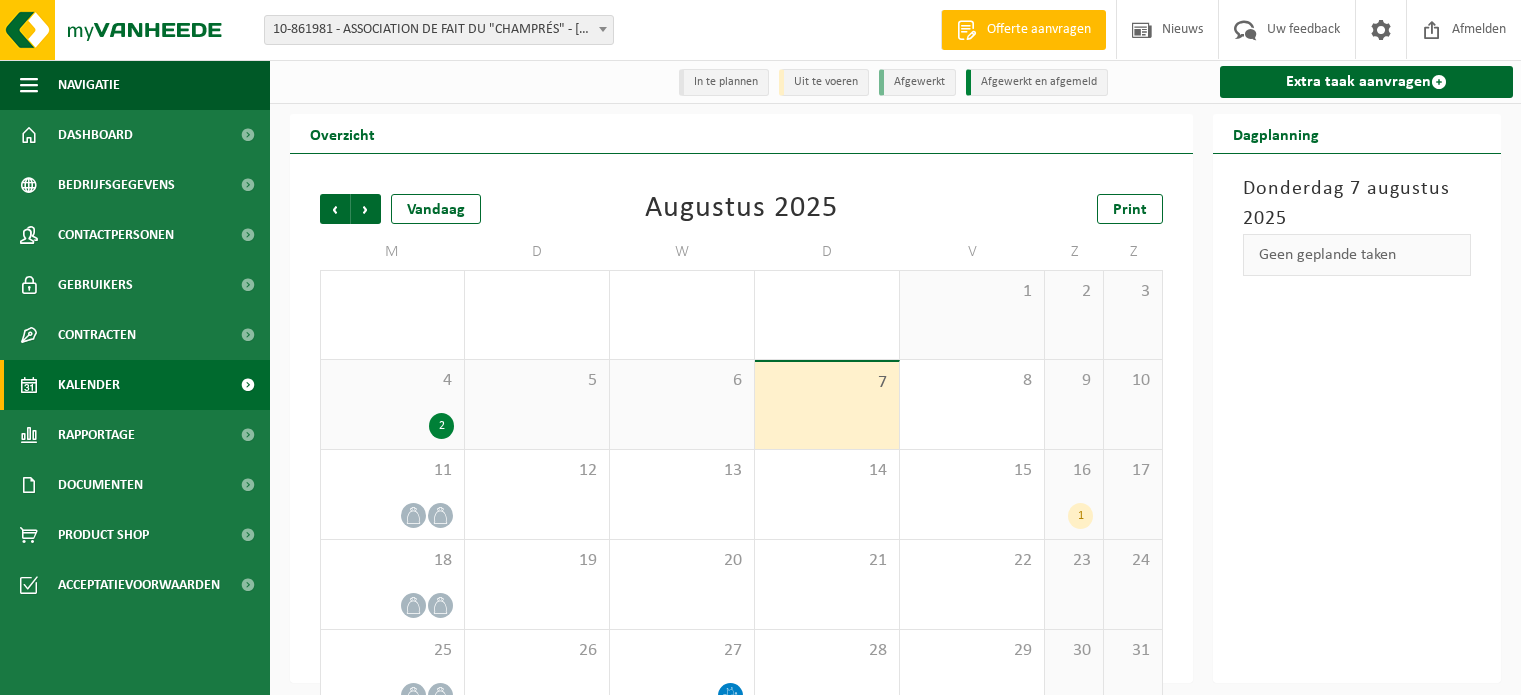 scroll, scrollTop: 0, scrollLeft: 0, axis: both 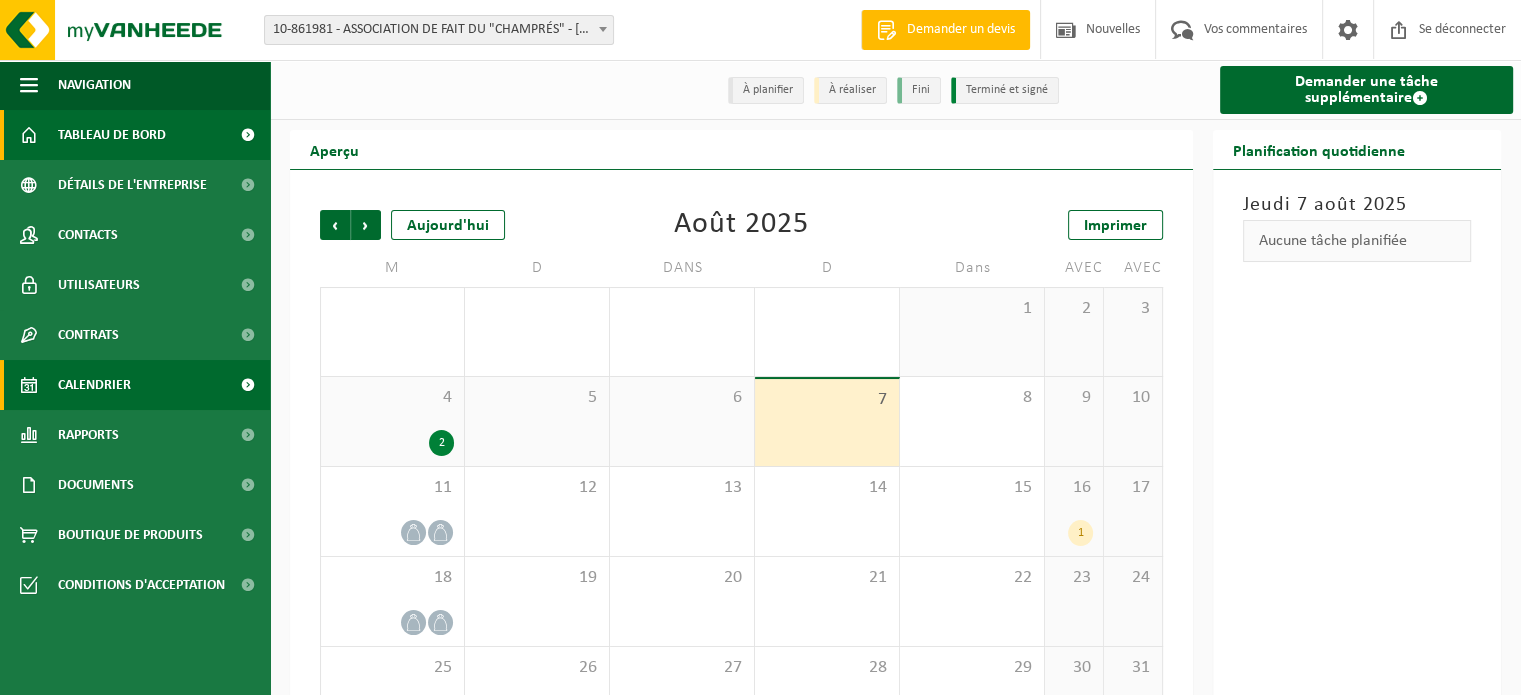 click on "Tableau de bord" at bounding box center (135, 135) 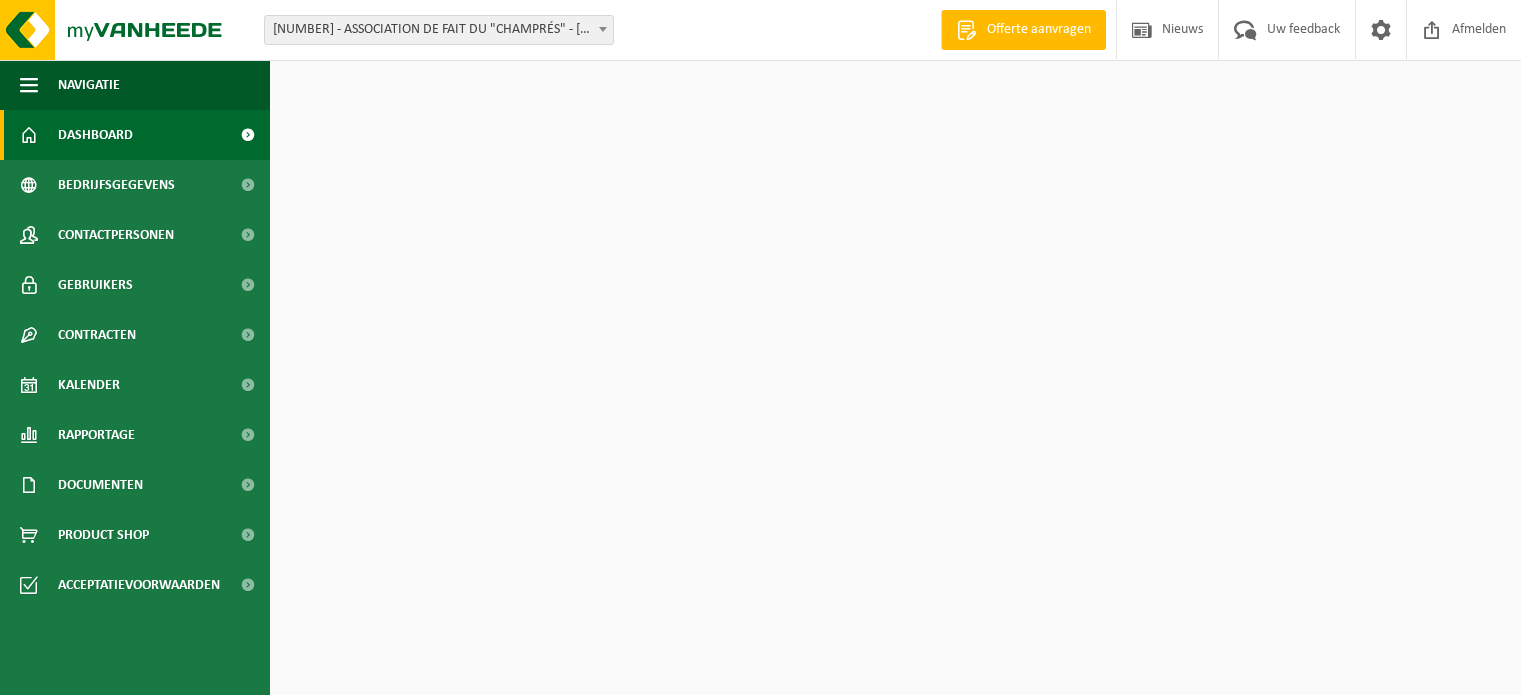 scroll, scrollTop: 0, scrollLeft: 0, axis: both 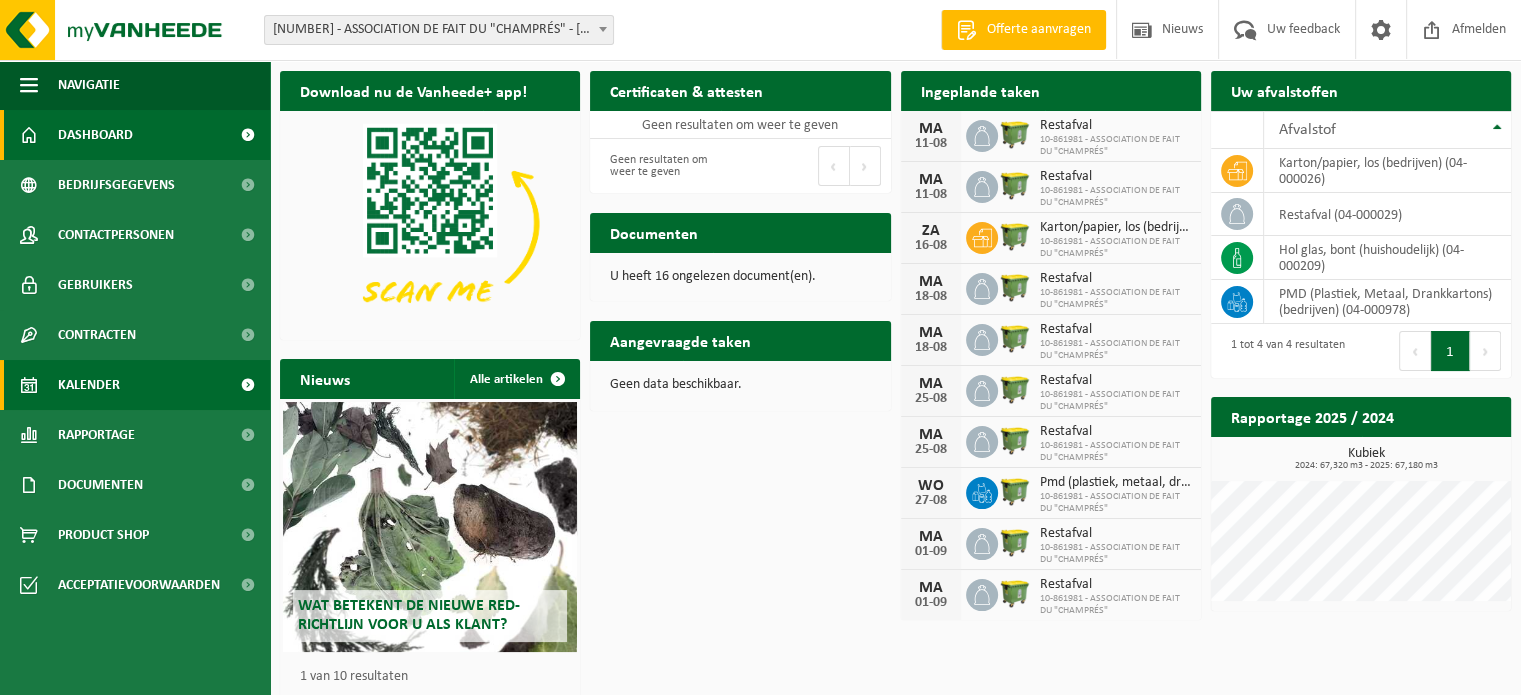 click on "Kalender" at bounding box center [89, 385] 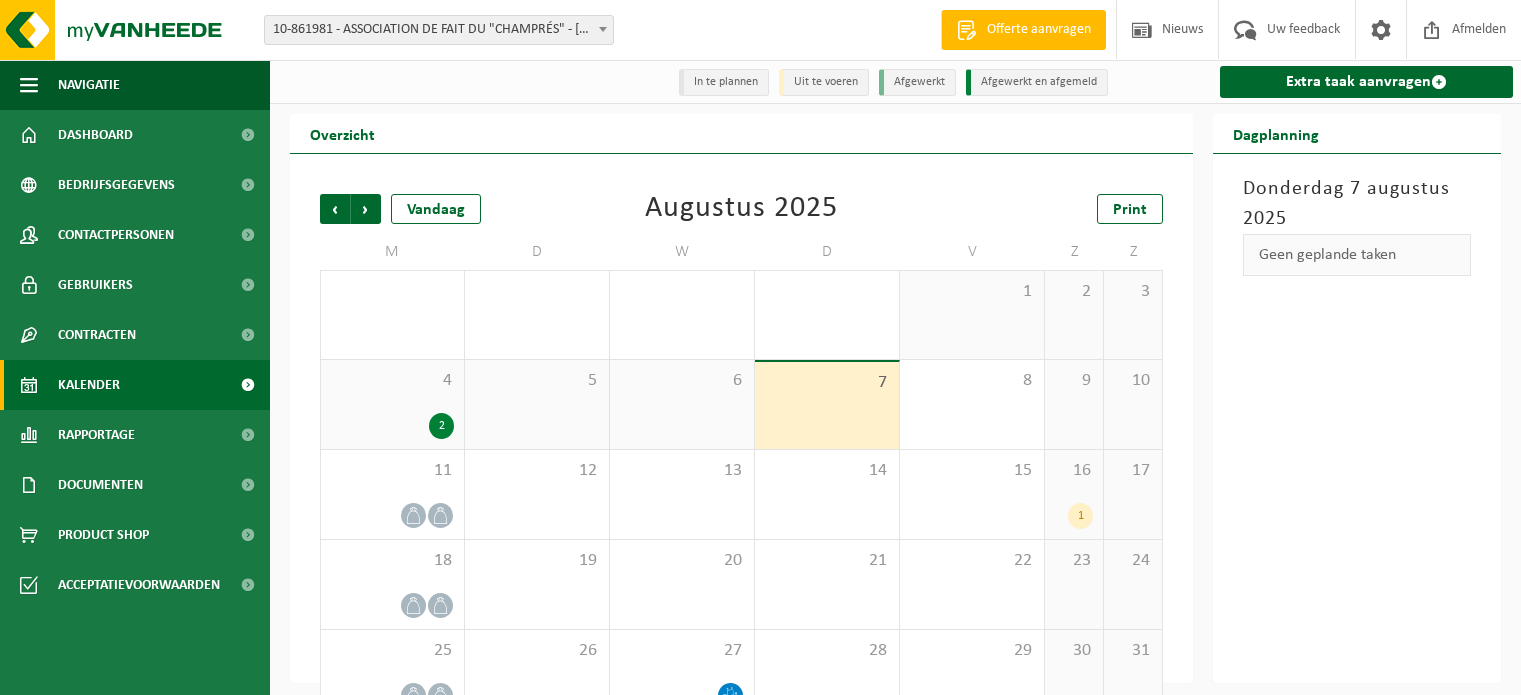 scroll, scrollTop: 0, scrollLeft: 0, axis: both 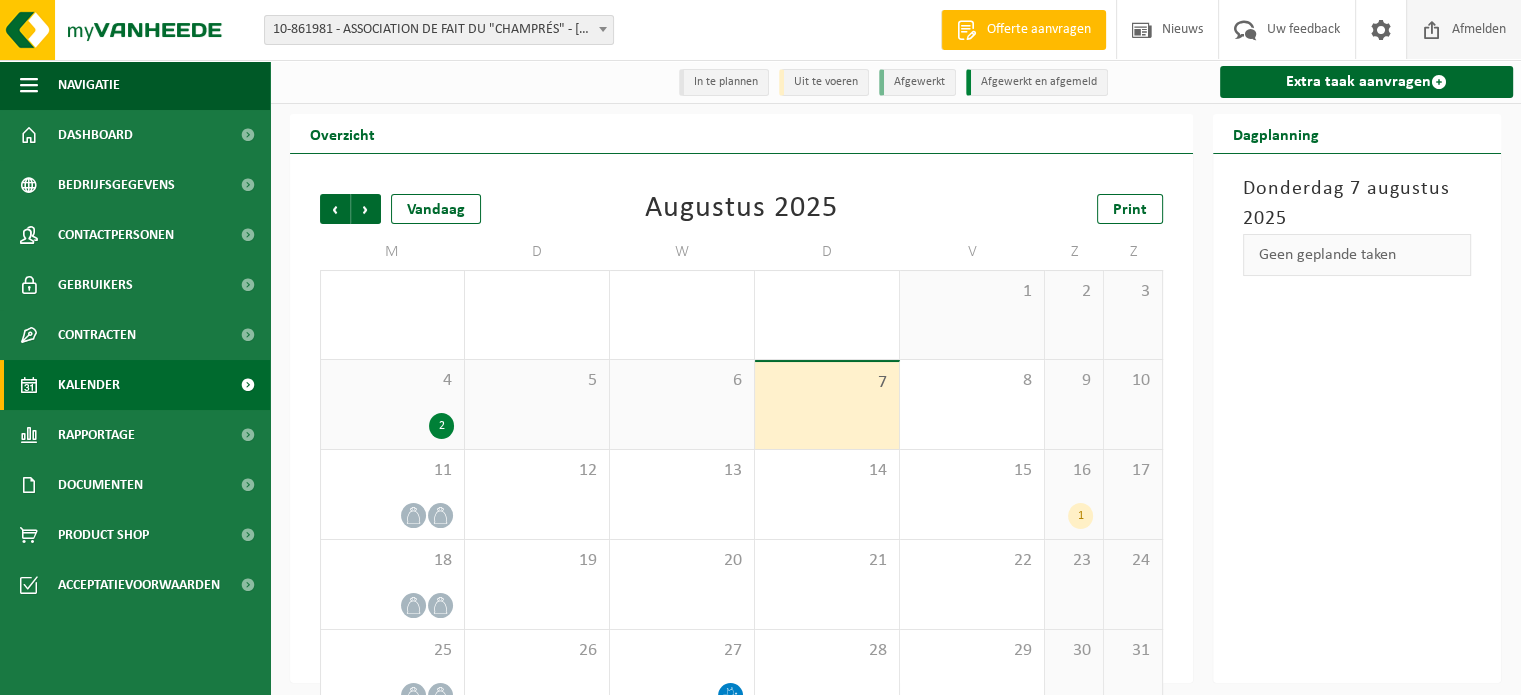click on "Afmelden" at bounding box center (1479, 29) 